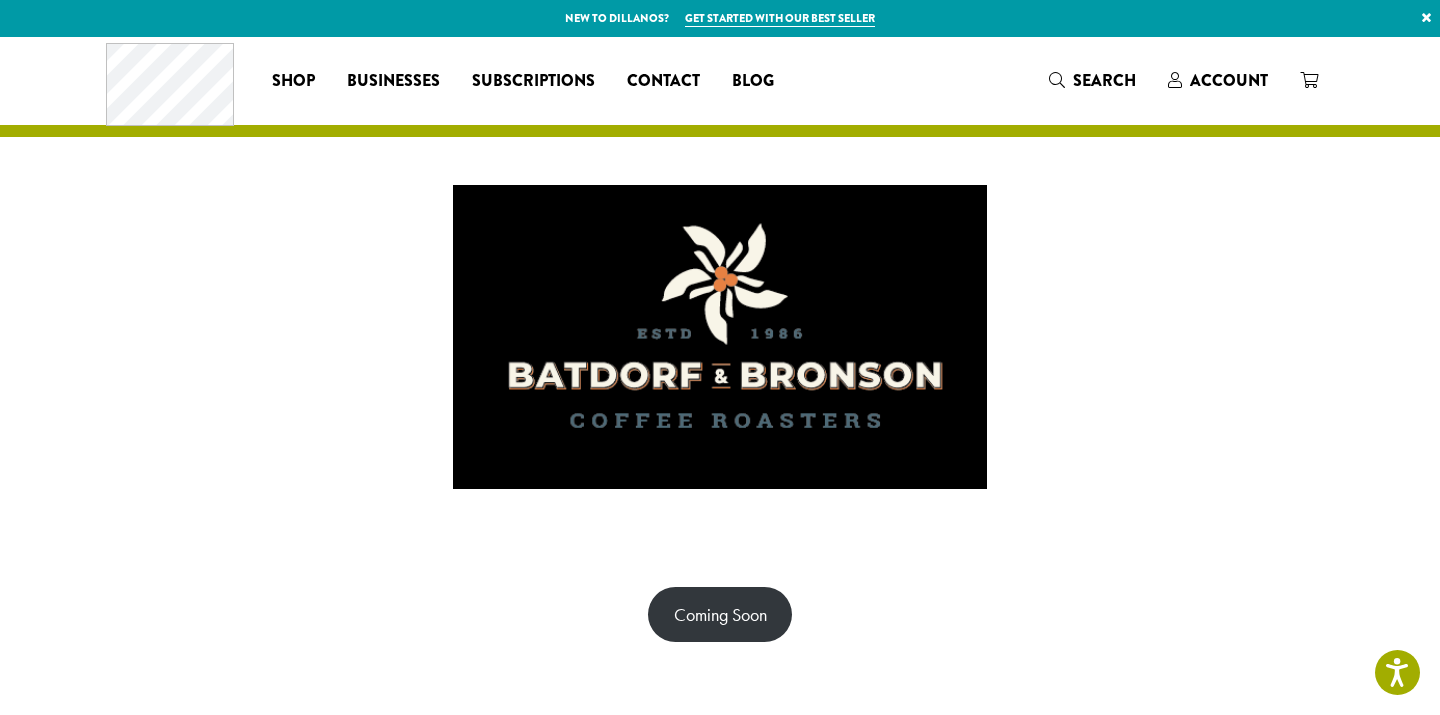 scroll, scrollTop: 0, scrollLeft: 0, axis: both 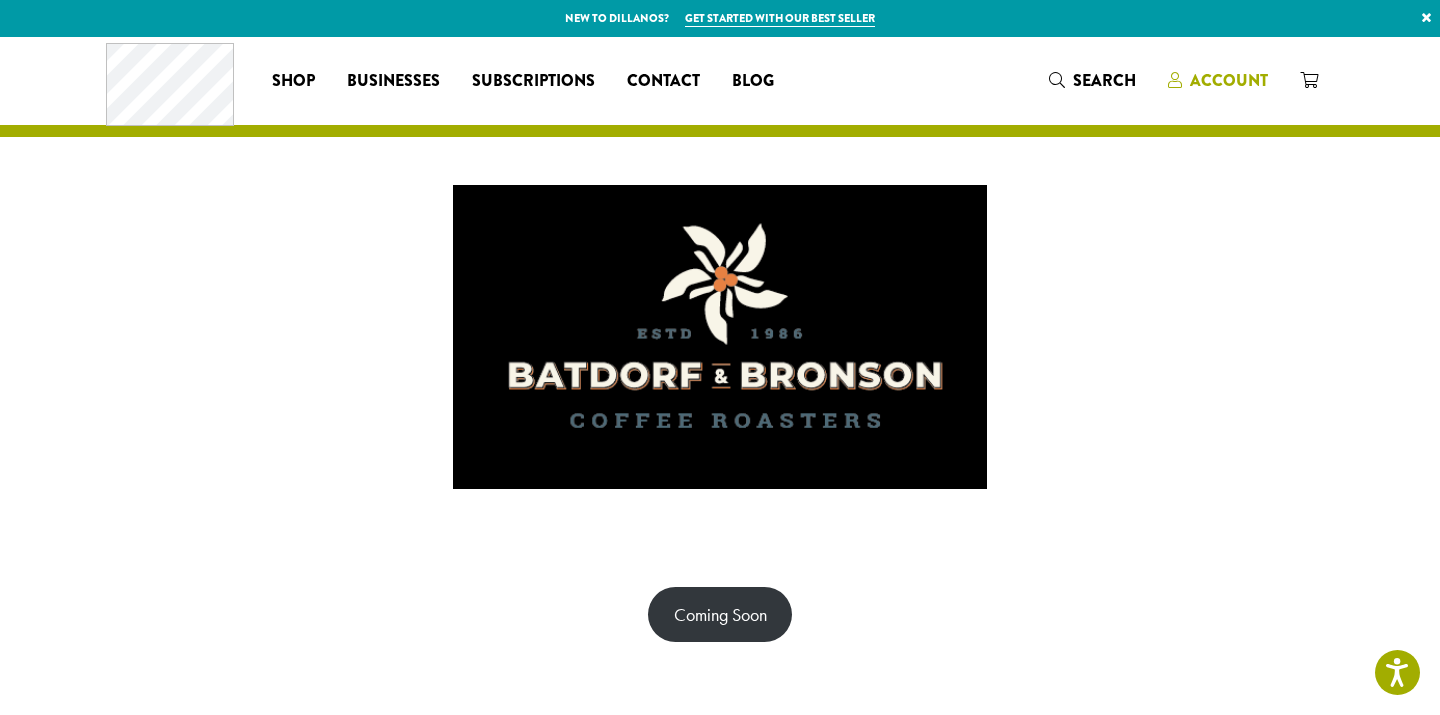 click on "Account" at bounding box center (1229, 80) 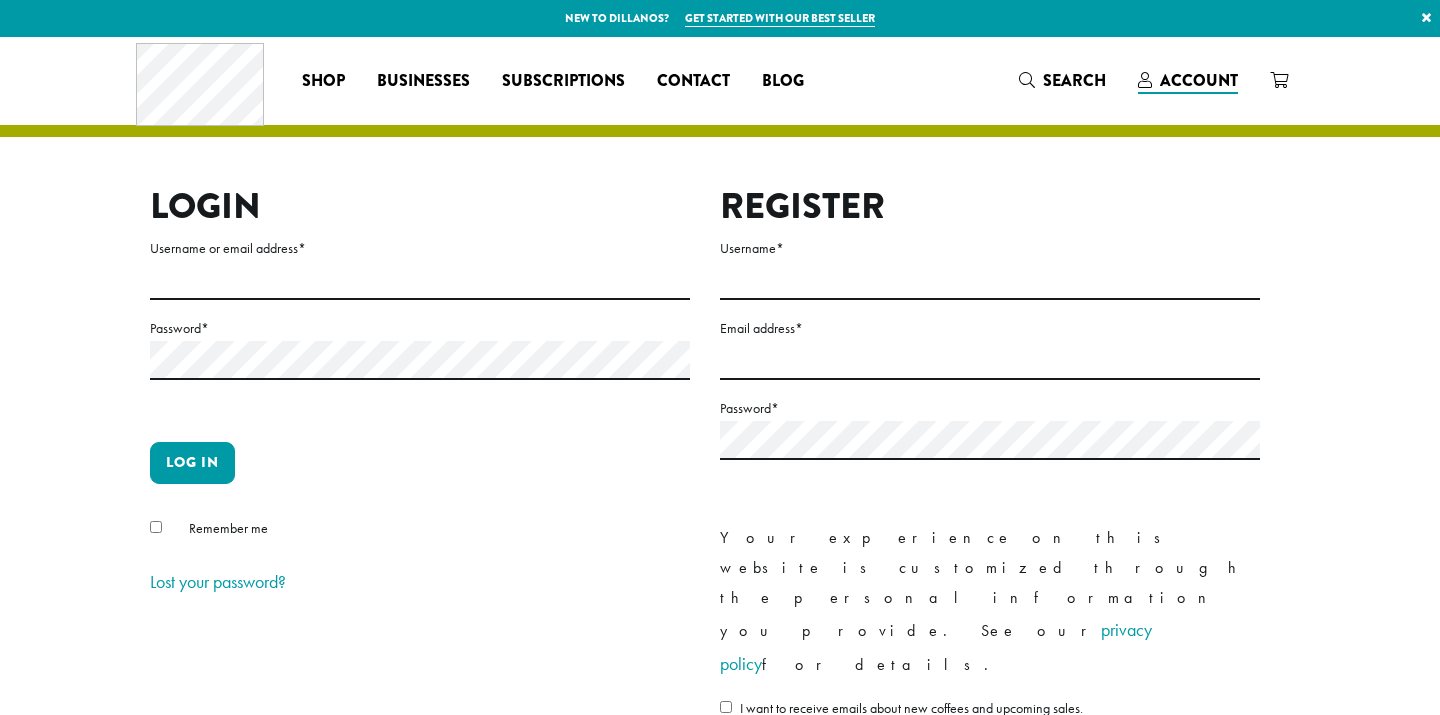 scroll, scrollTop: 0, scrollLeft: 0, axis: both 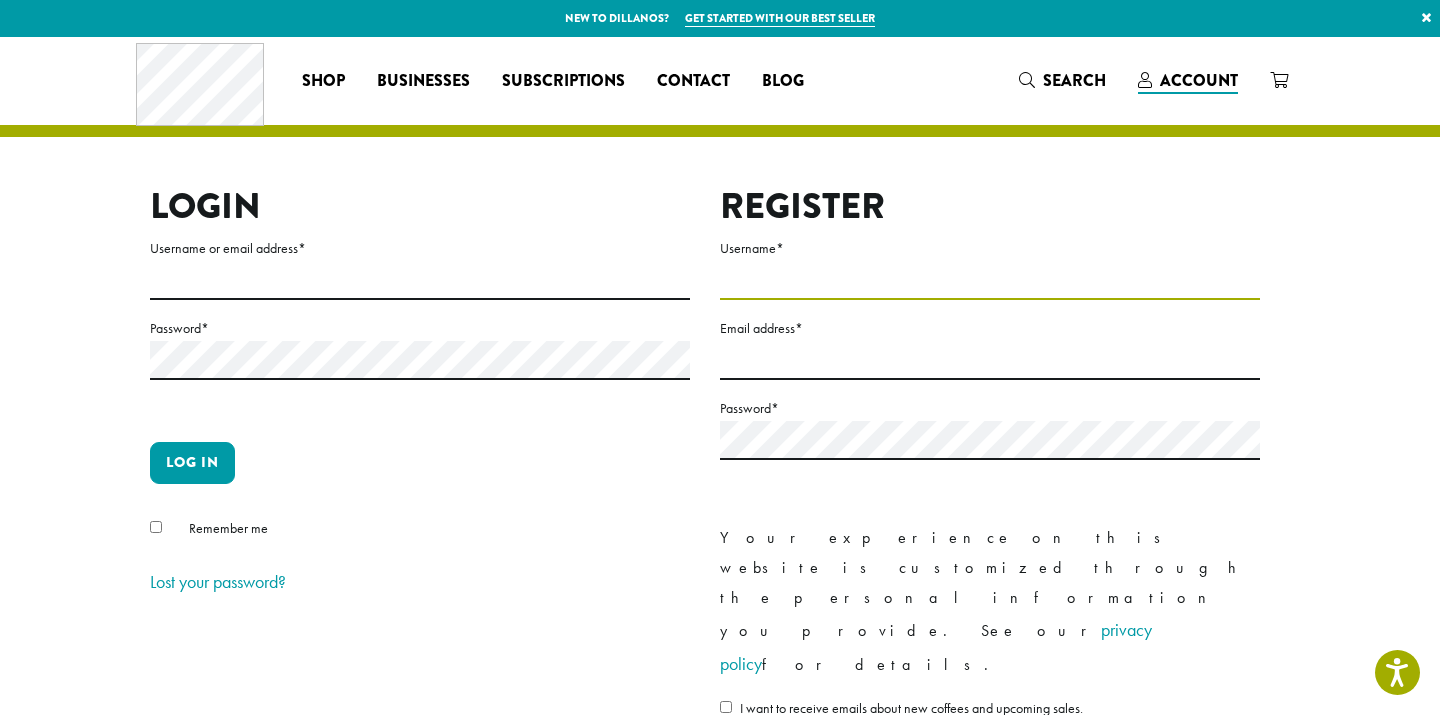 click on "Username  *" at bounding box center [990, 280] 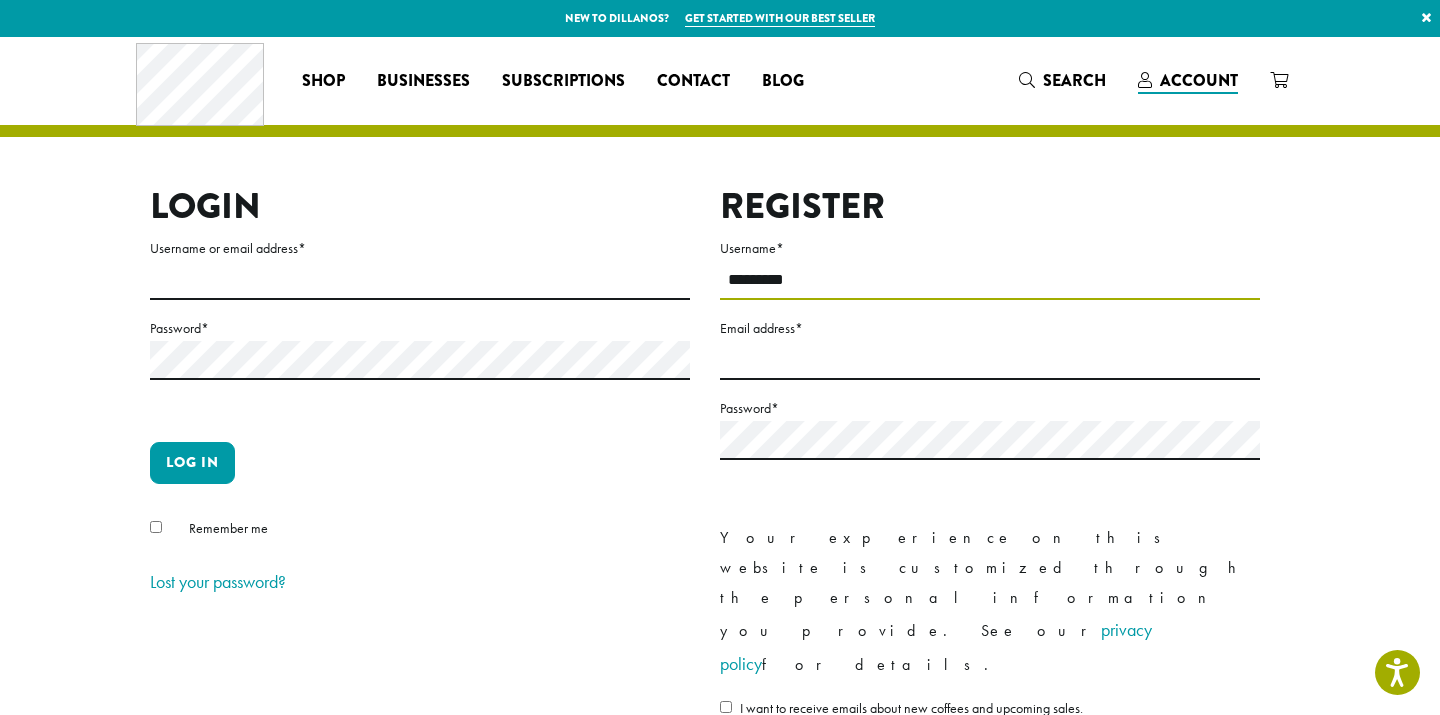 type on "*********" 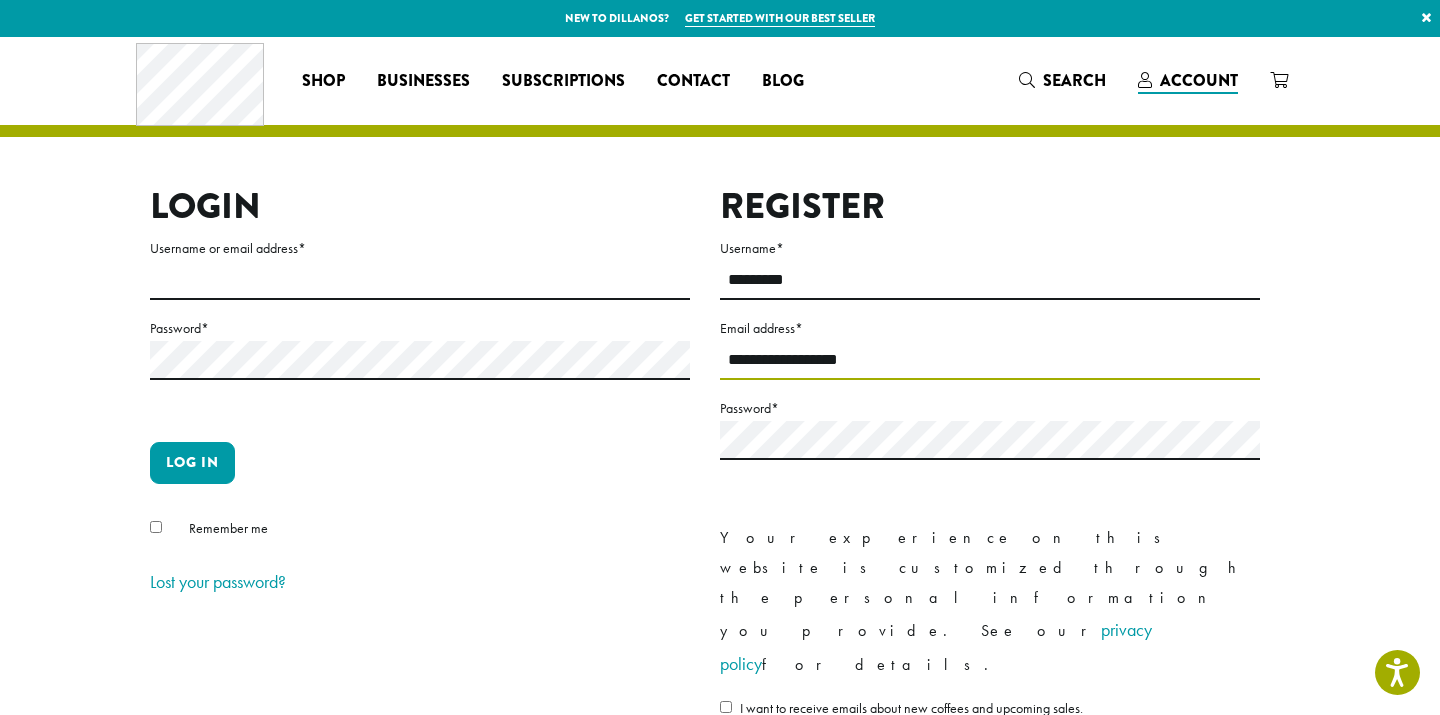 type on "**********" 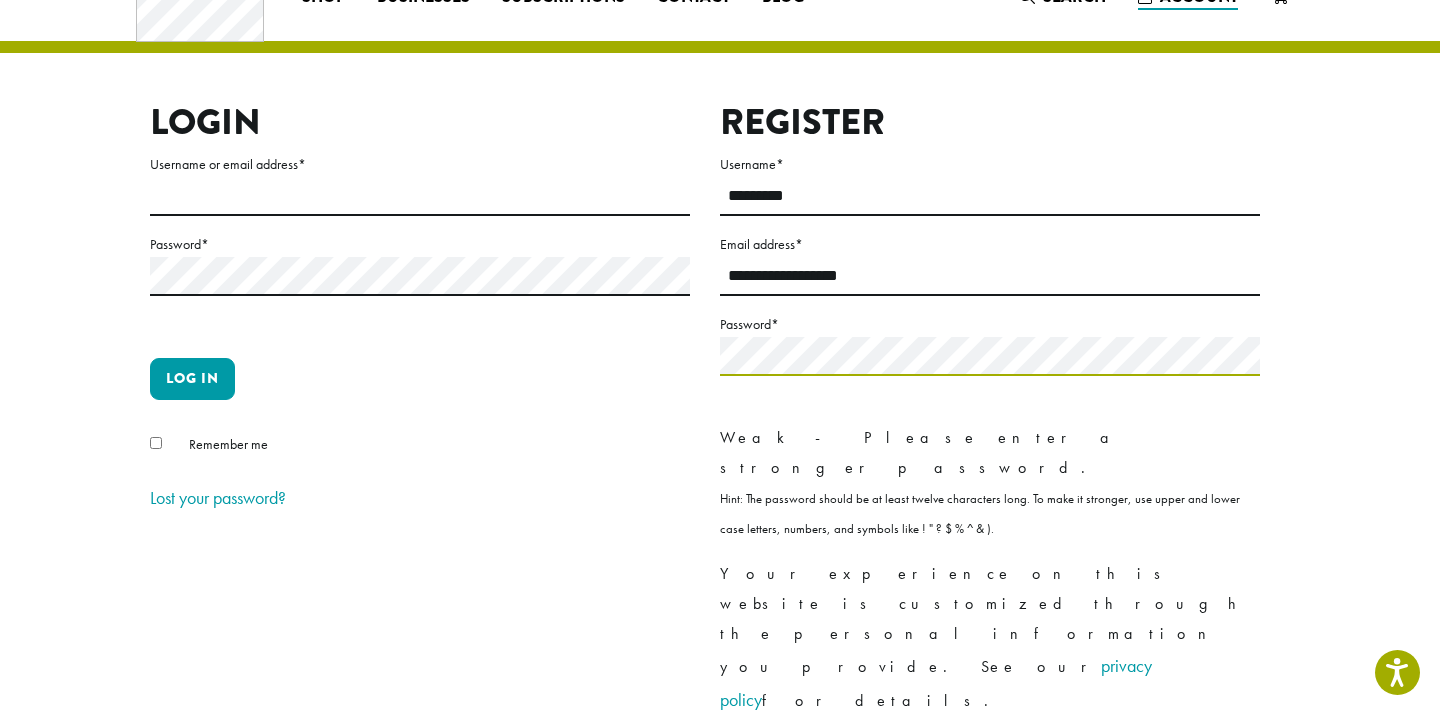 scroll, scrollTop: 104, scrollLeft: 0, axis: vertical 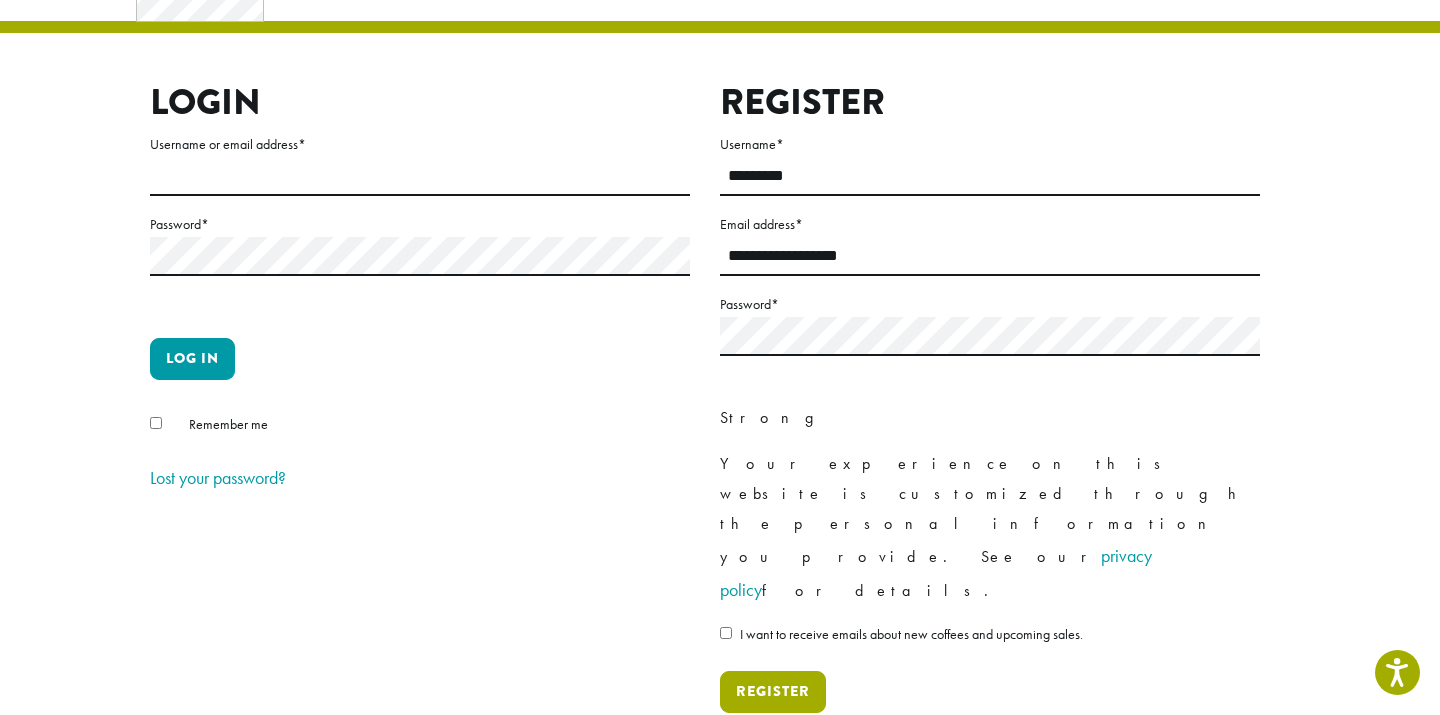click on "Register" at bounding box center (773, 692) 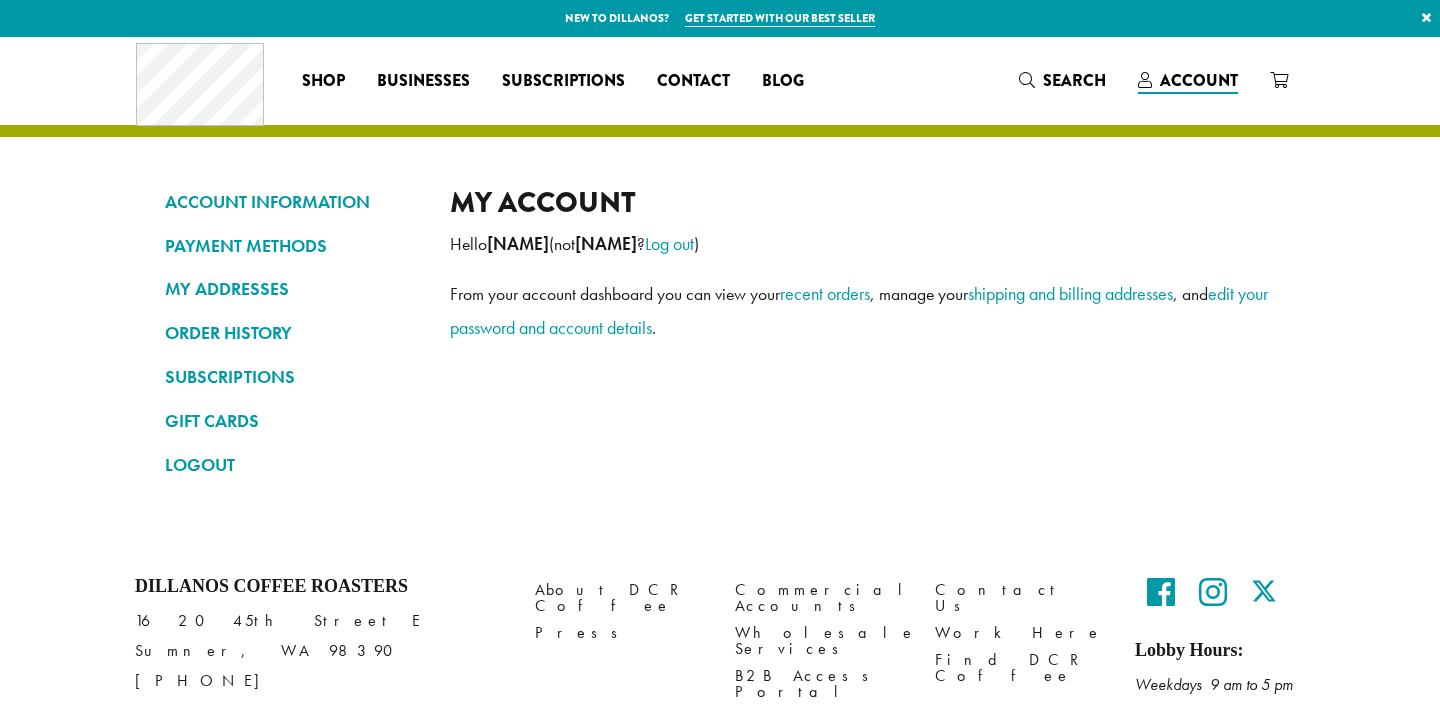 scroll, scrollTop: 0, scrollLeft: 0, axis: both 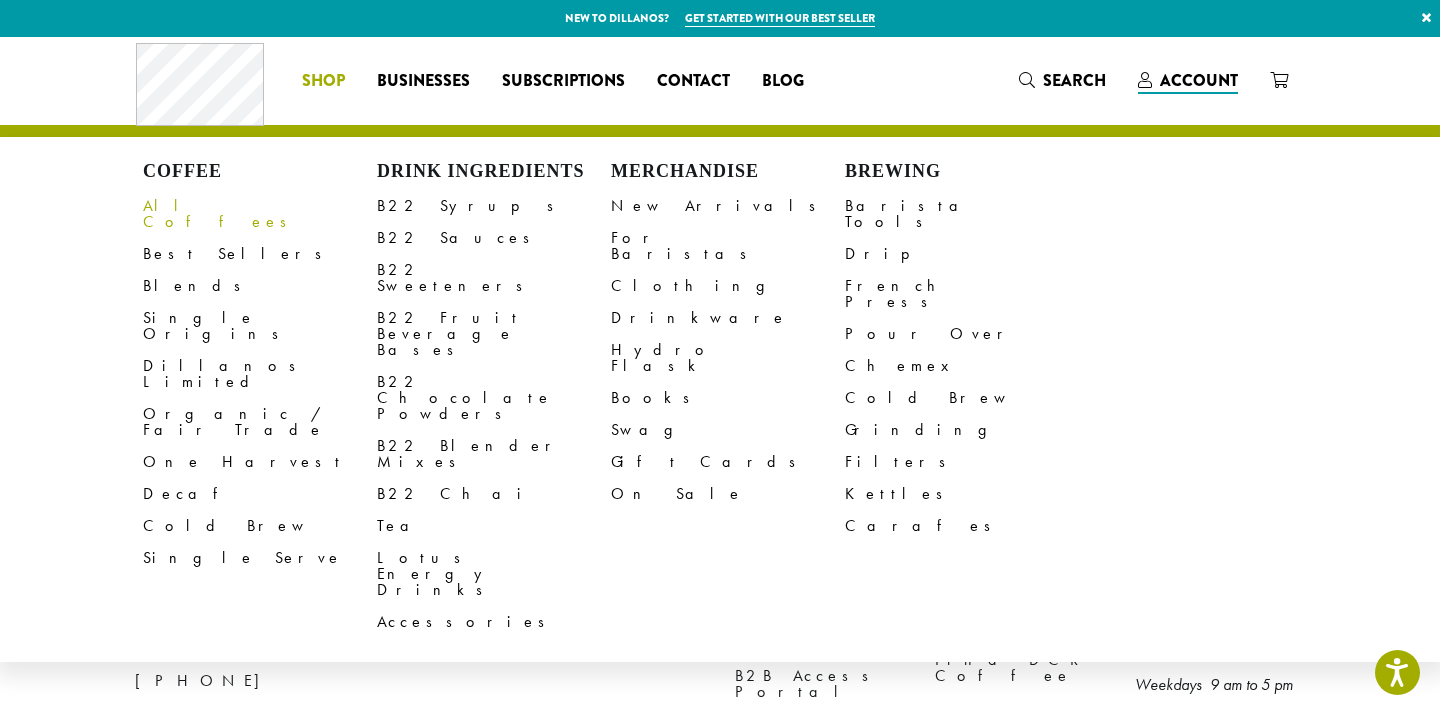 click on "All Coffees" at bounding box center [260, 214] 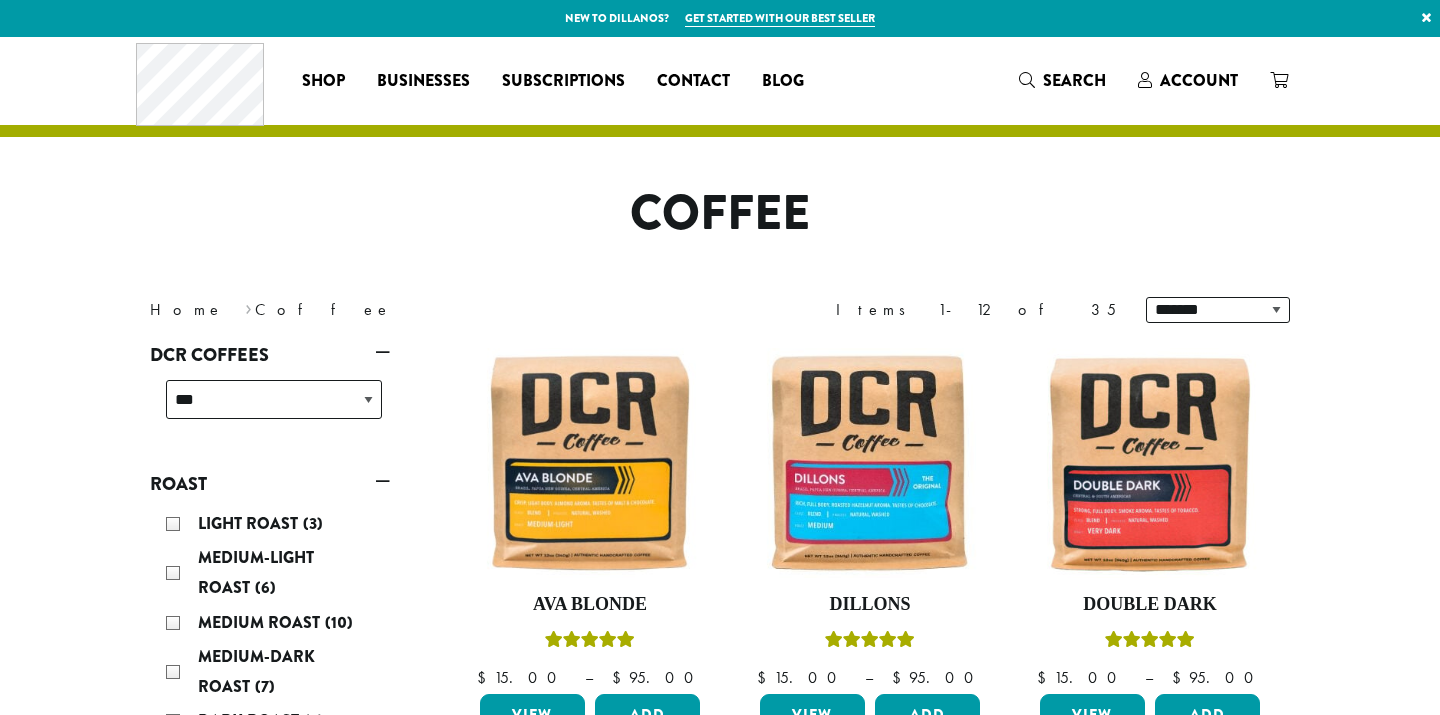 scroll, scrollTop: 0, scrollLeft: 0, axis: both 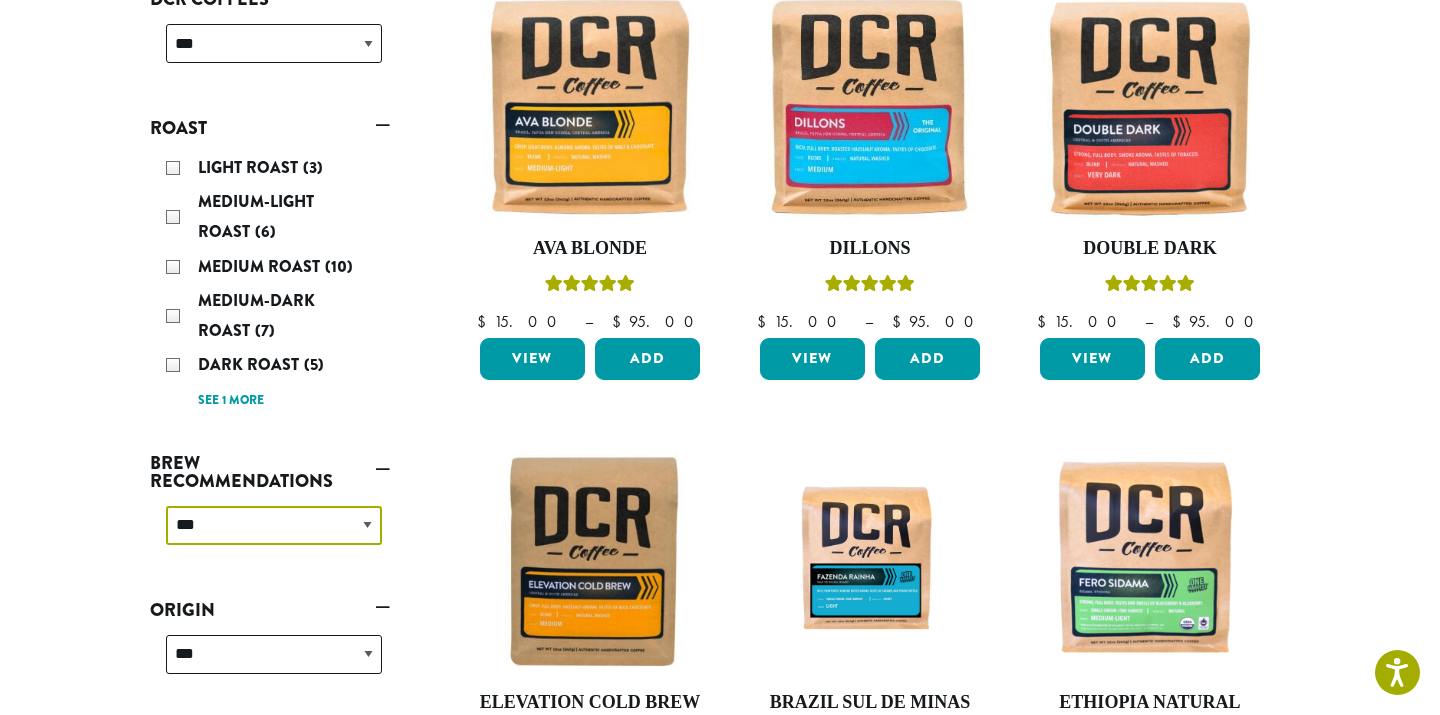 select on "********" 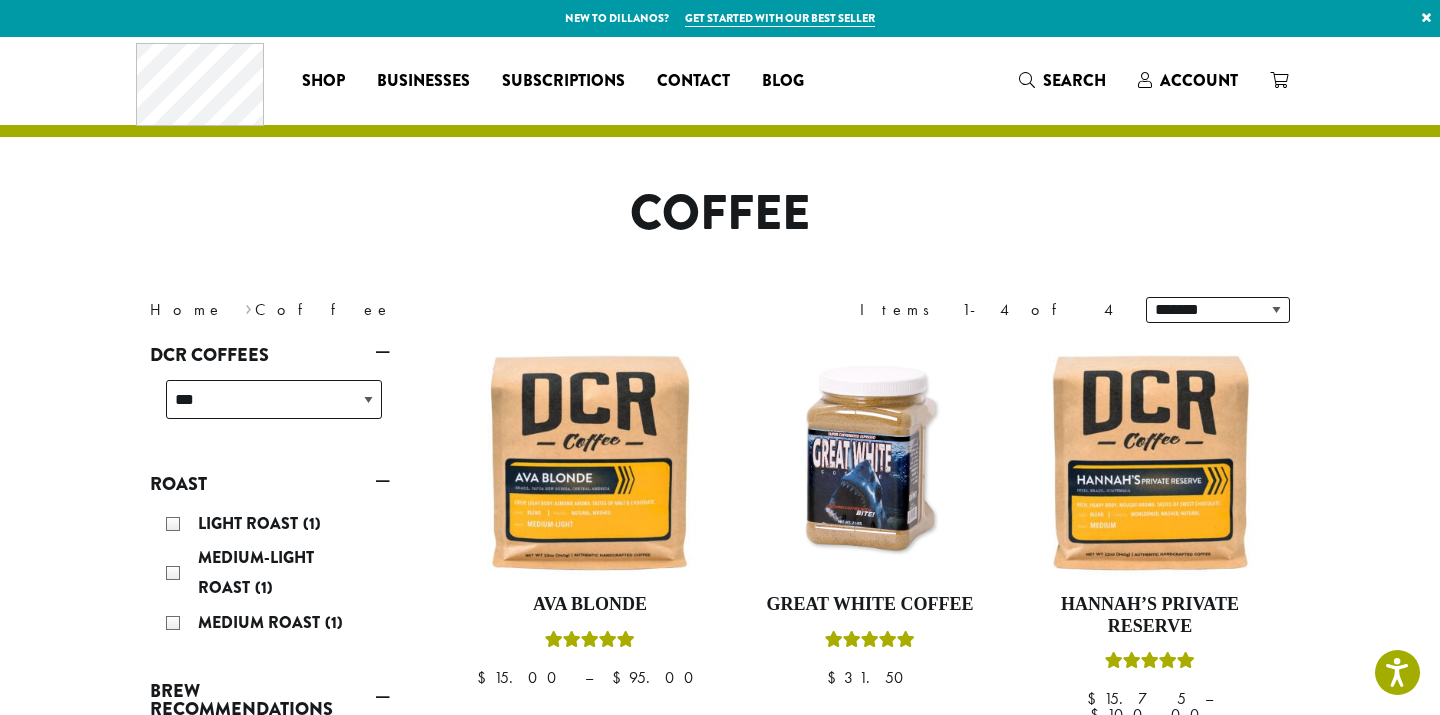 scroll, scrollTop: 0, scrollLeft: 0, axis: both 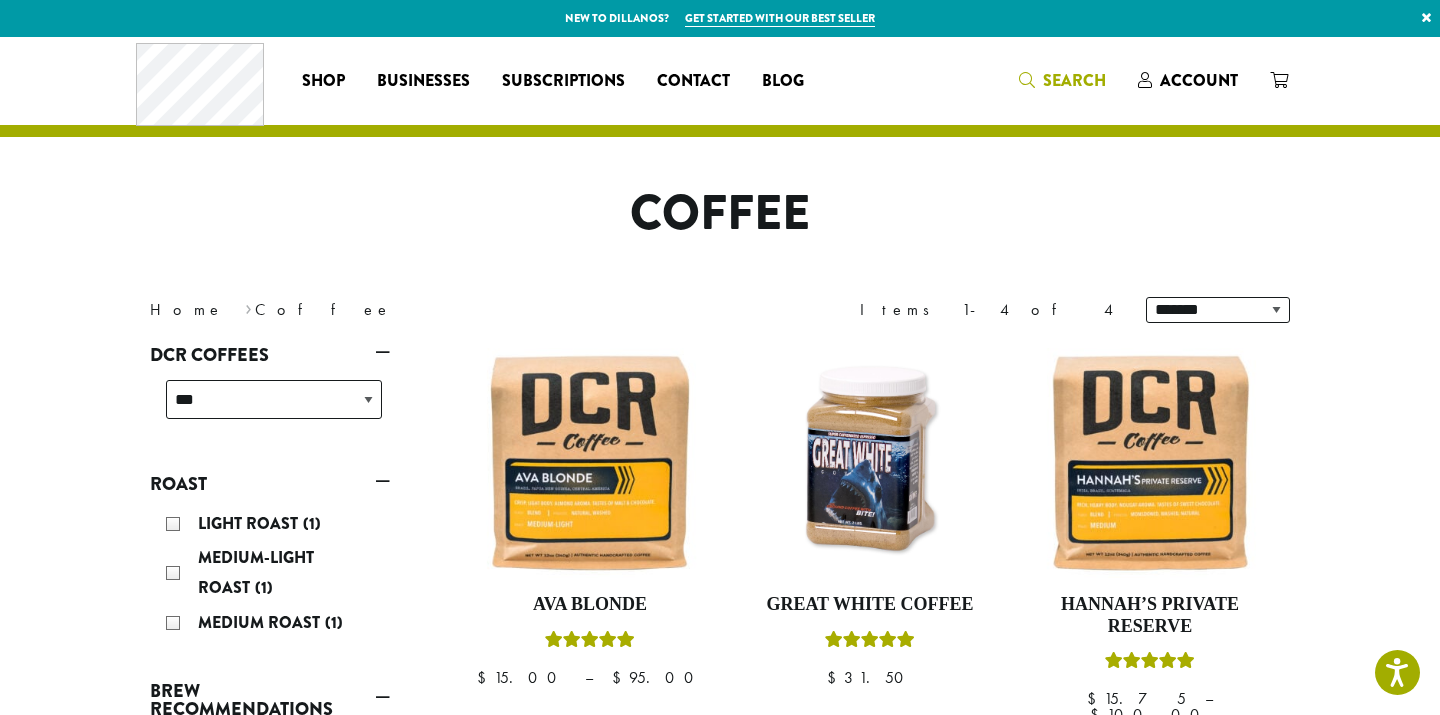 click at bounding box center (1027, 80) 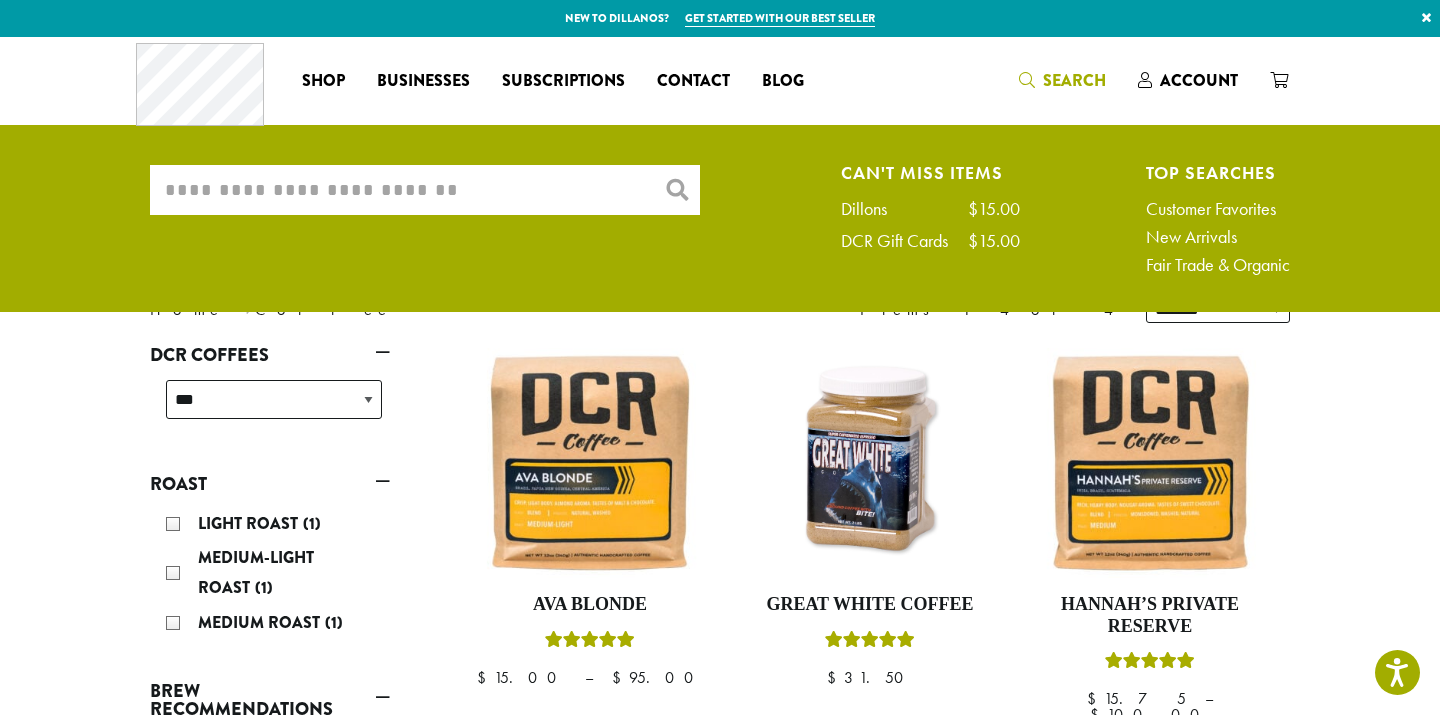 click on "What are you searching for?" at bounding box center (425, 190) 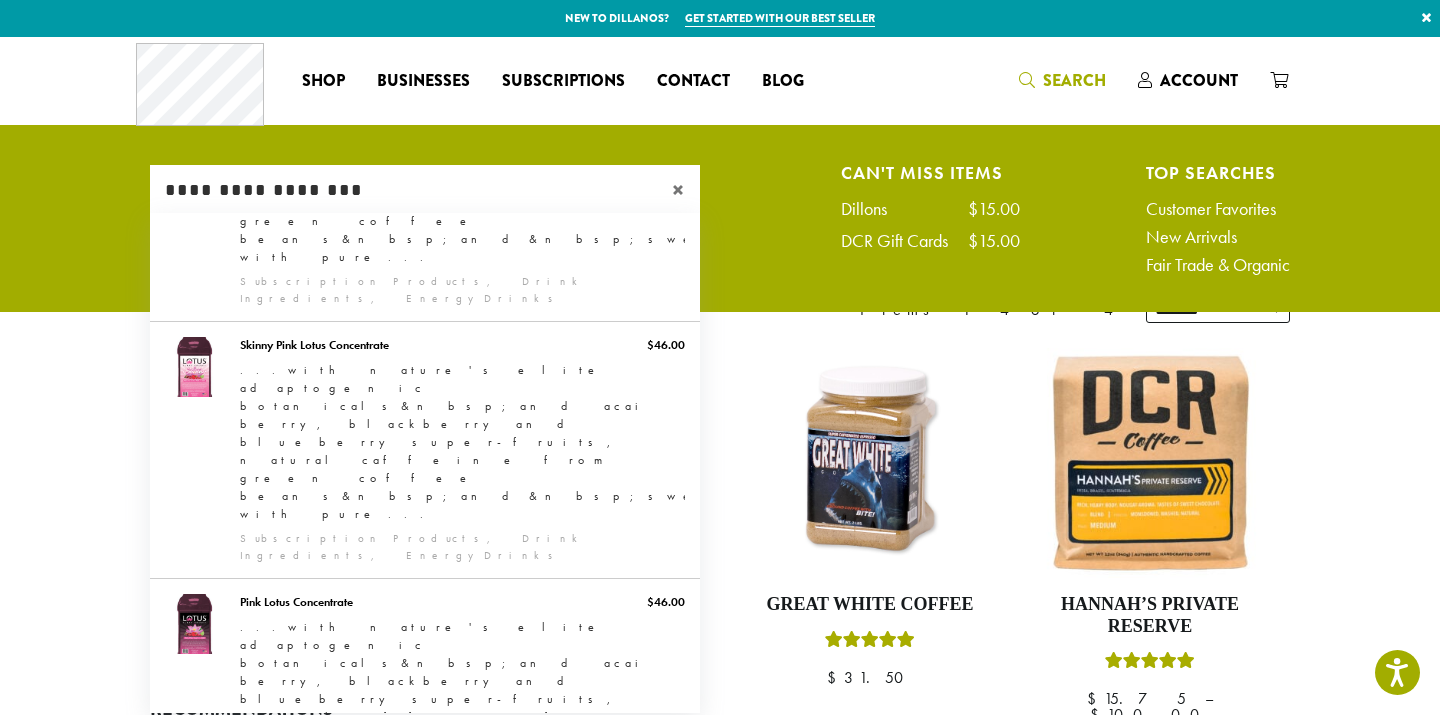scroll, scrollTop: 611, scrollLeft: 0, axis: vertical 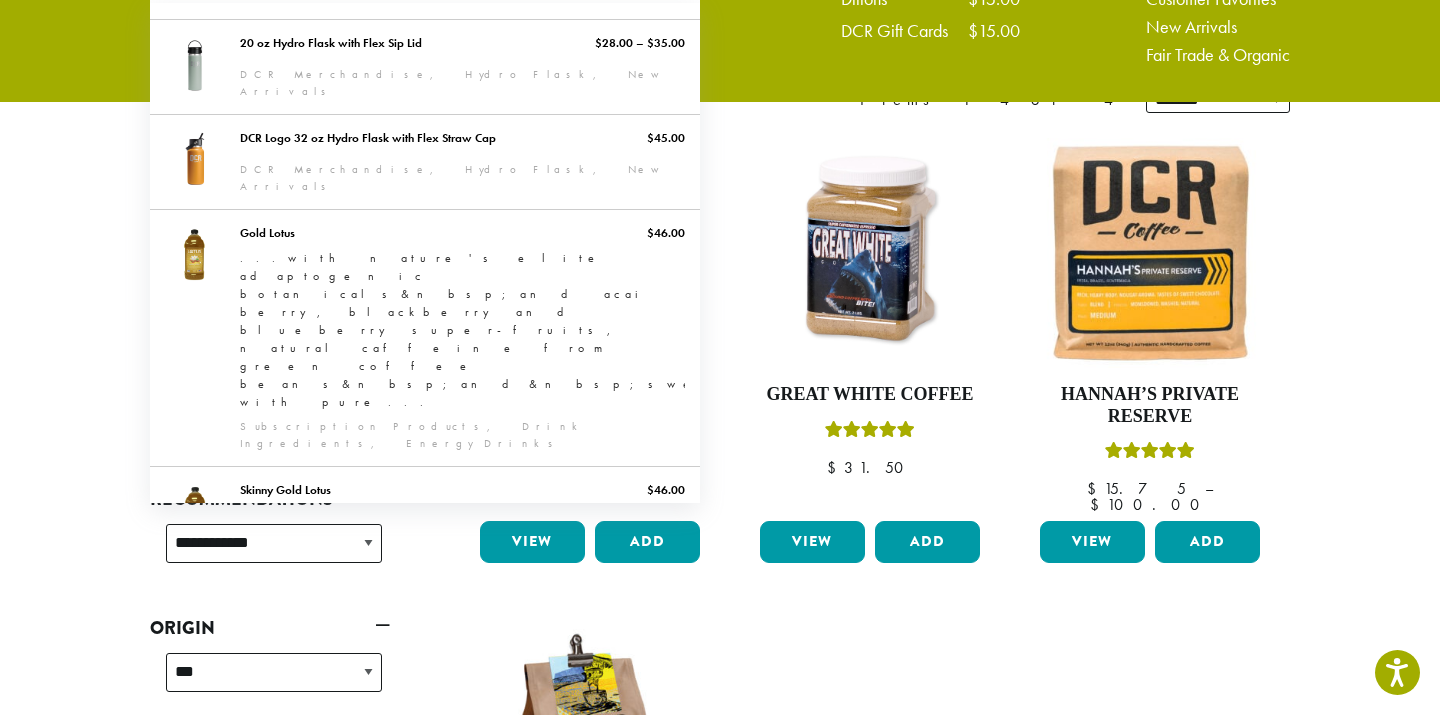 type on "**********" 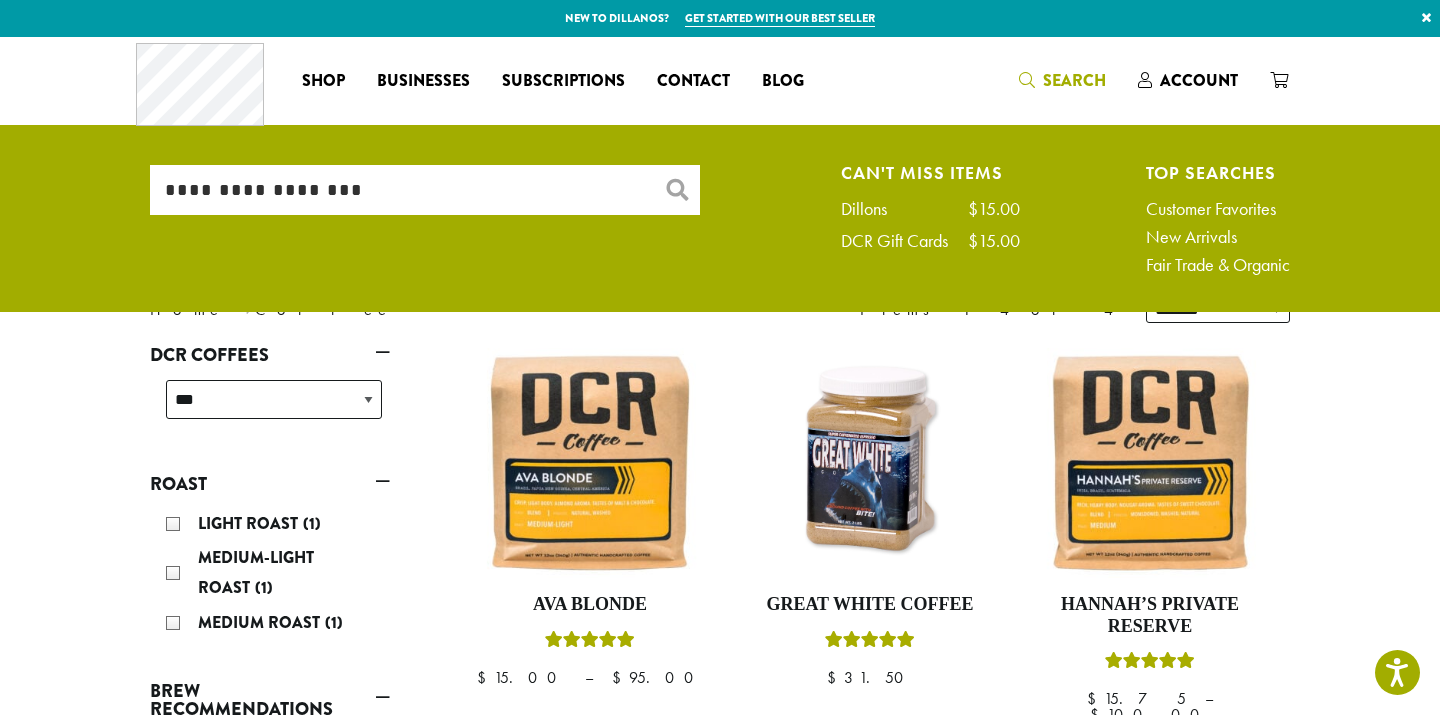 scroll, scrollTop: 0, scrollLeft: 0, axis: both 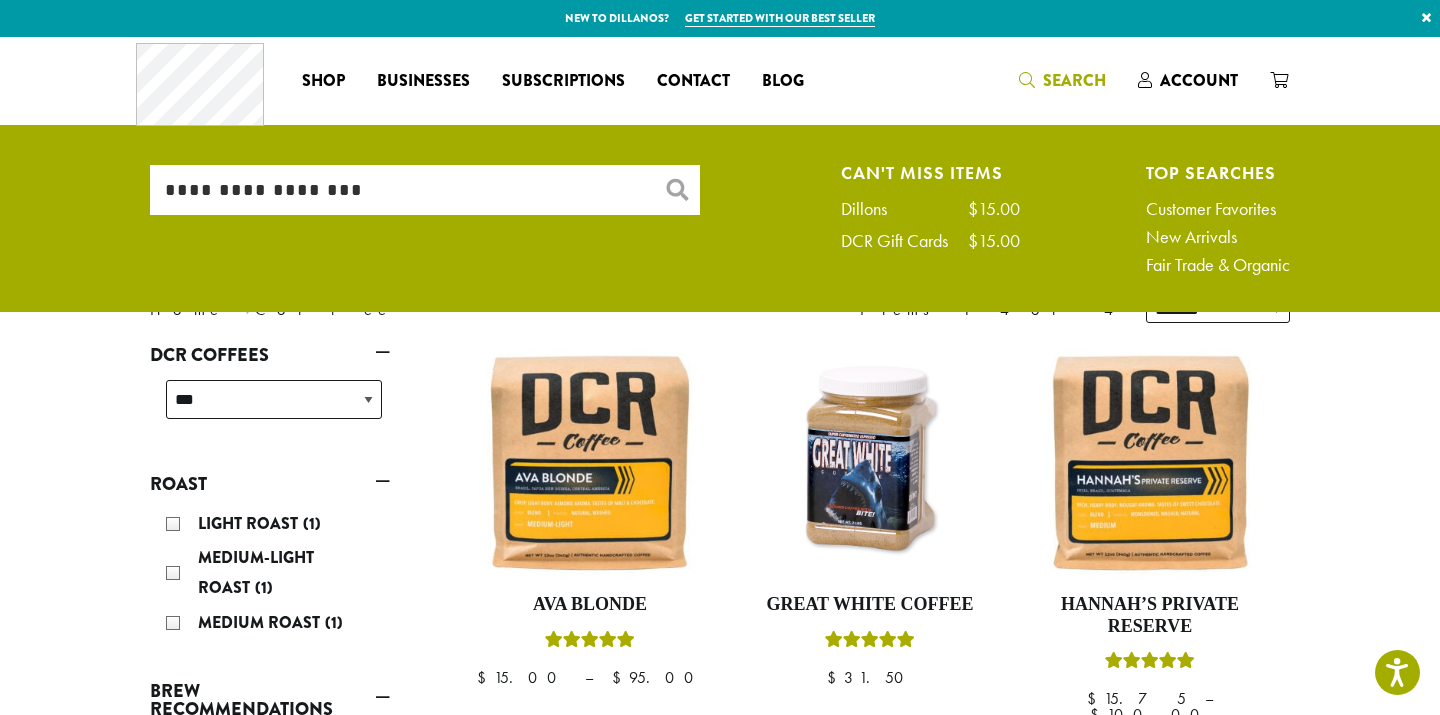 click on "Get started with our best seller" at bounding box center (780, 18) 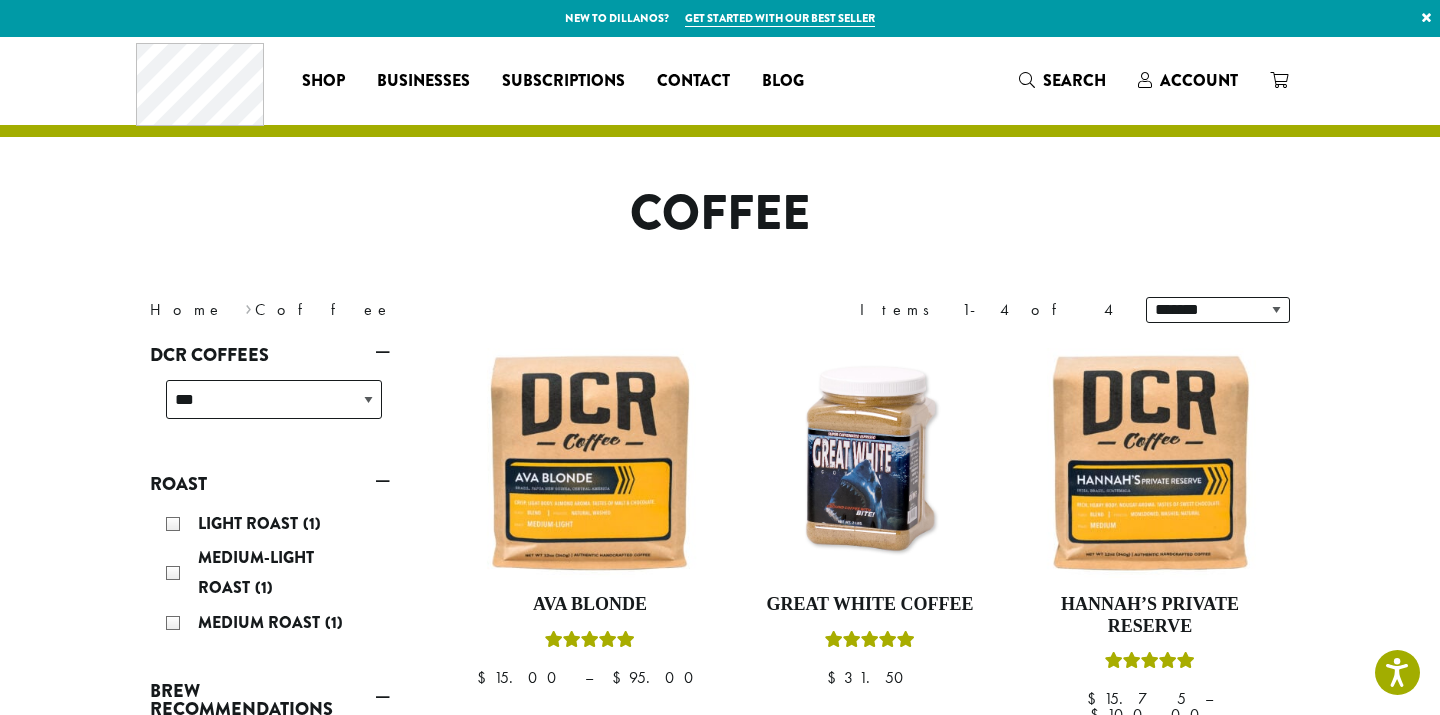 click on "Get started with our best seller" at bounding box center (780, 18) 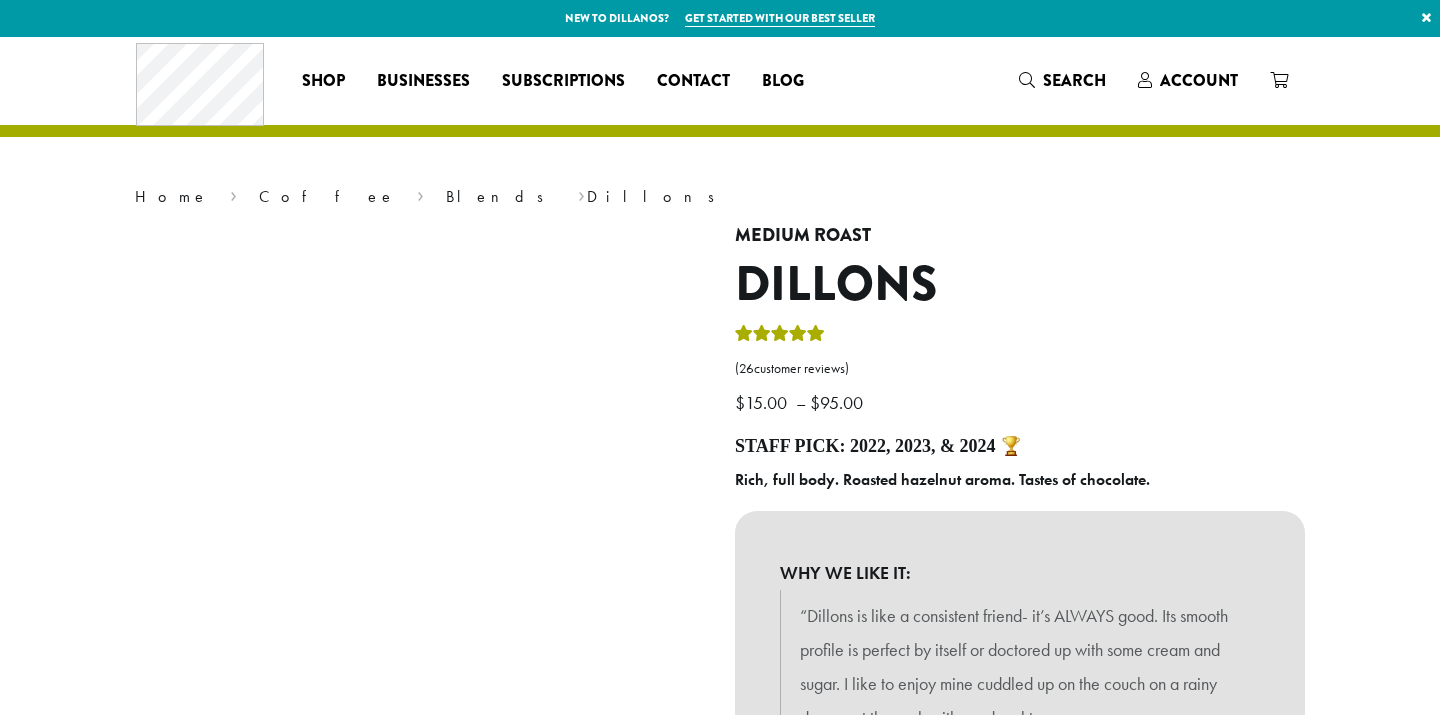 scroll, scrollTop: 0, scrollLeft: 0, axis: both 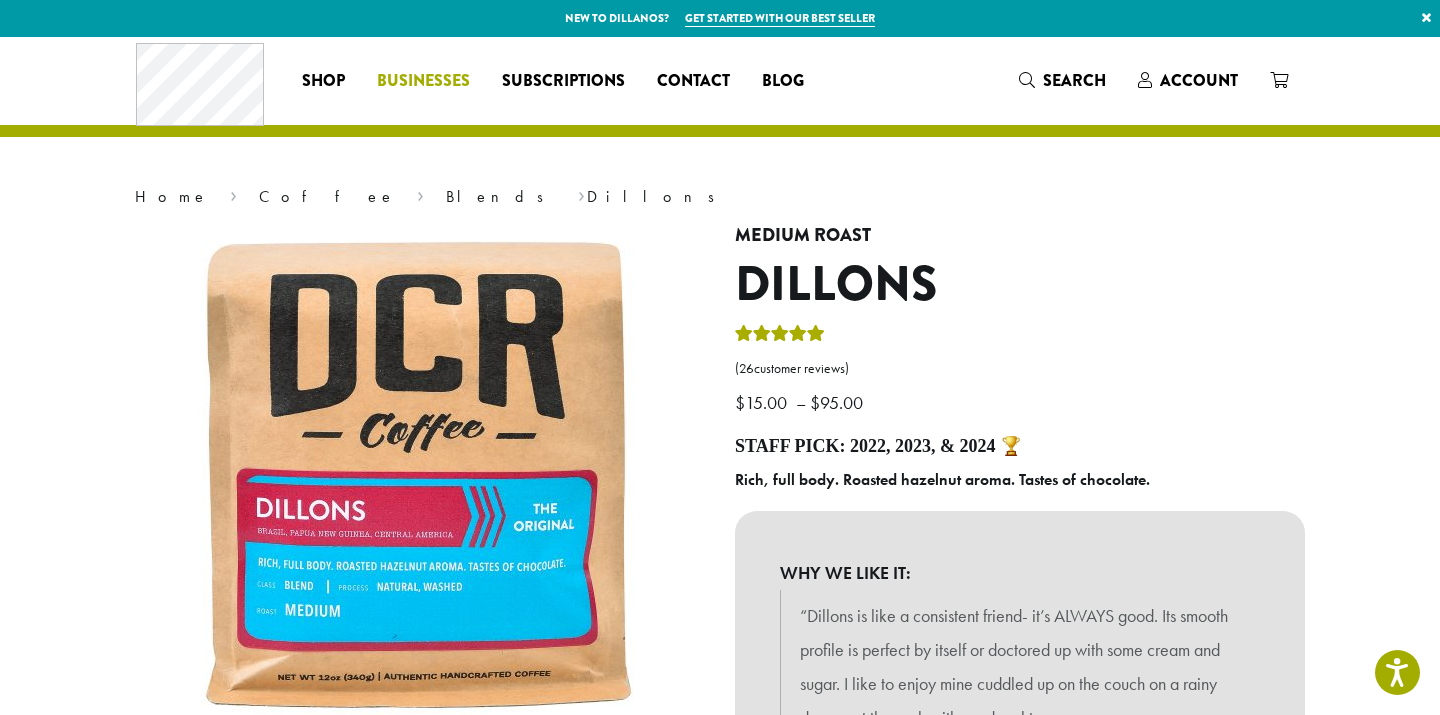 click on "Businesses" at bounding box center [423, 81] 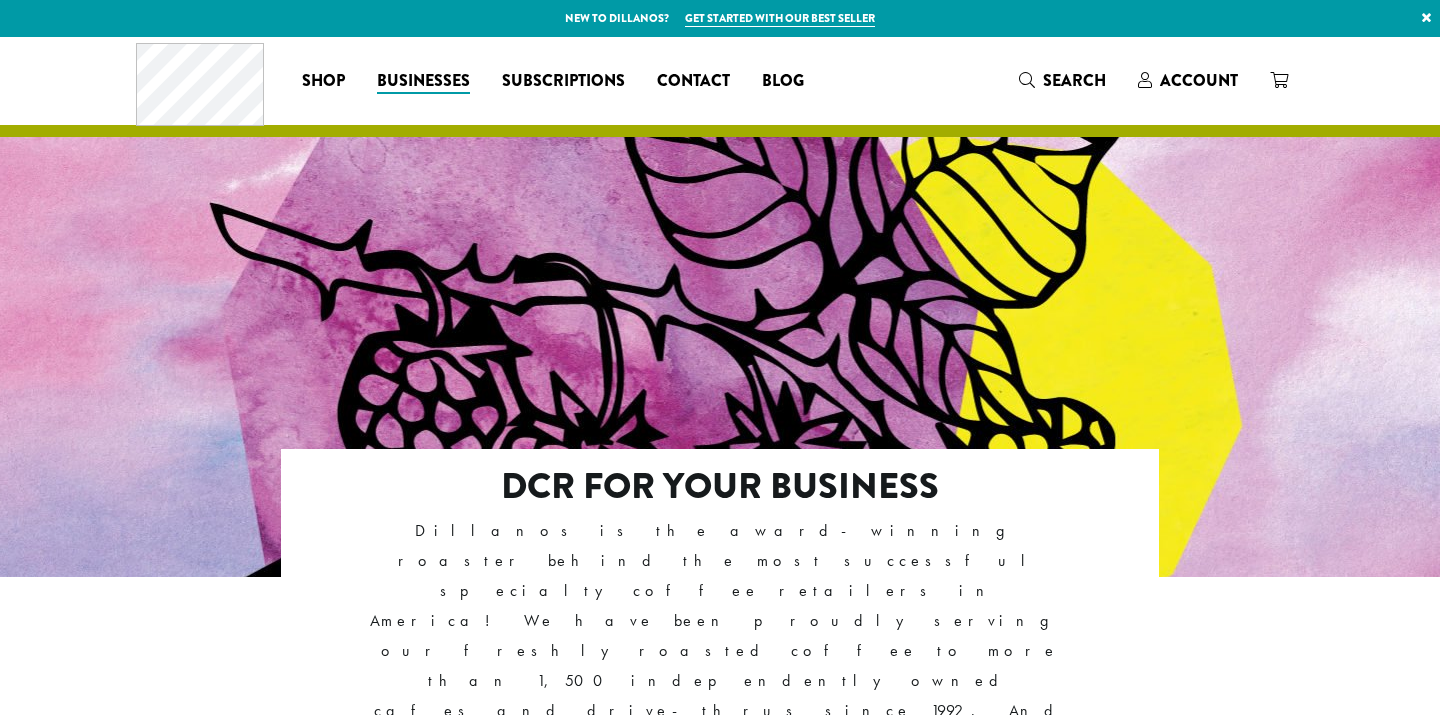 scroll, scrollTop: 0, scrollLeft: 0, axis: both 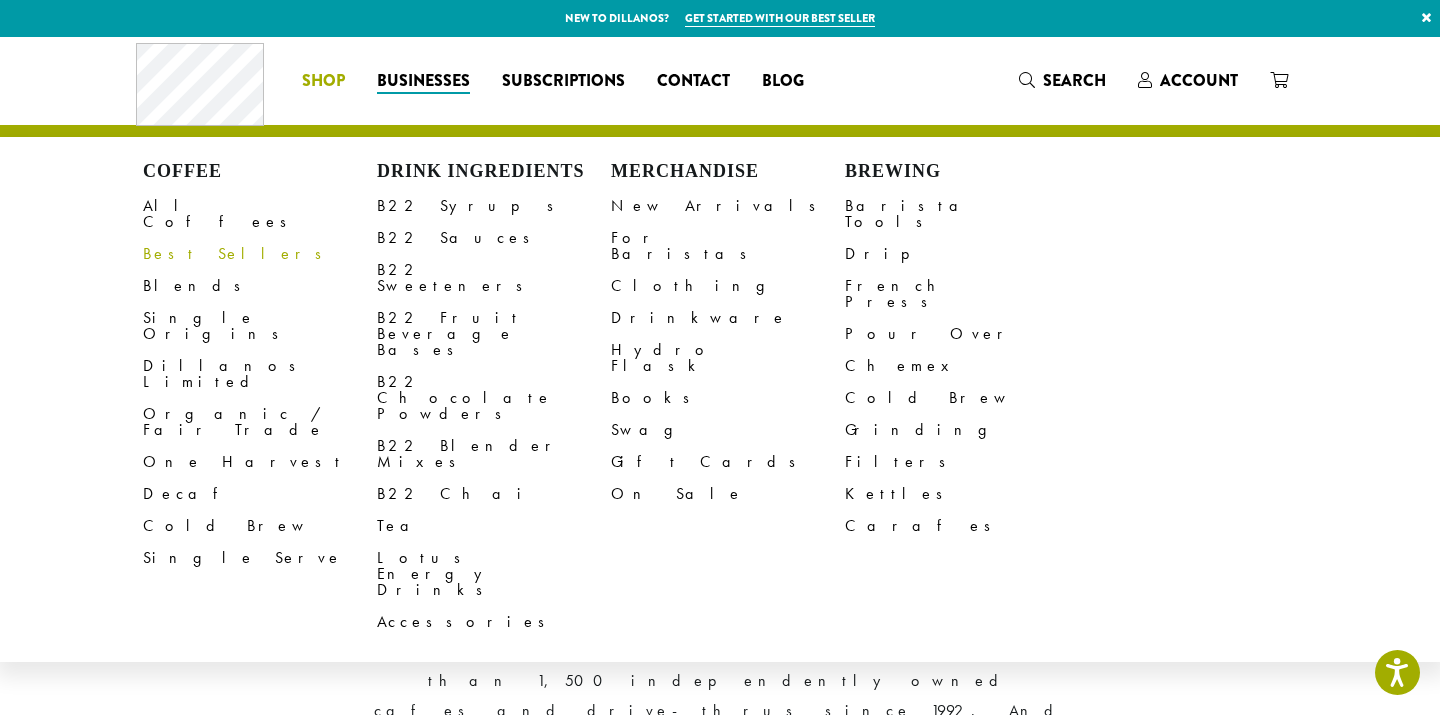 click on "Best Sellers" at bounding box center [260, 254] 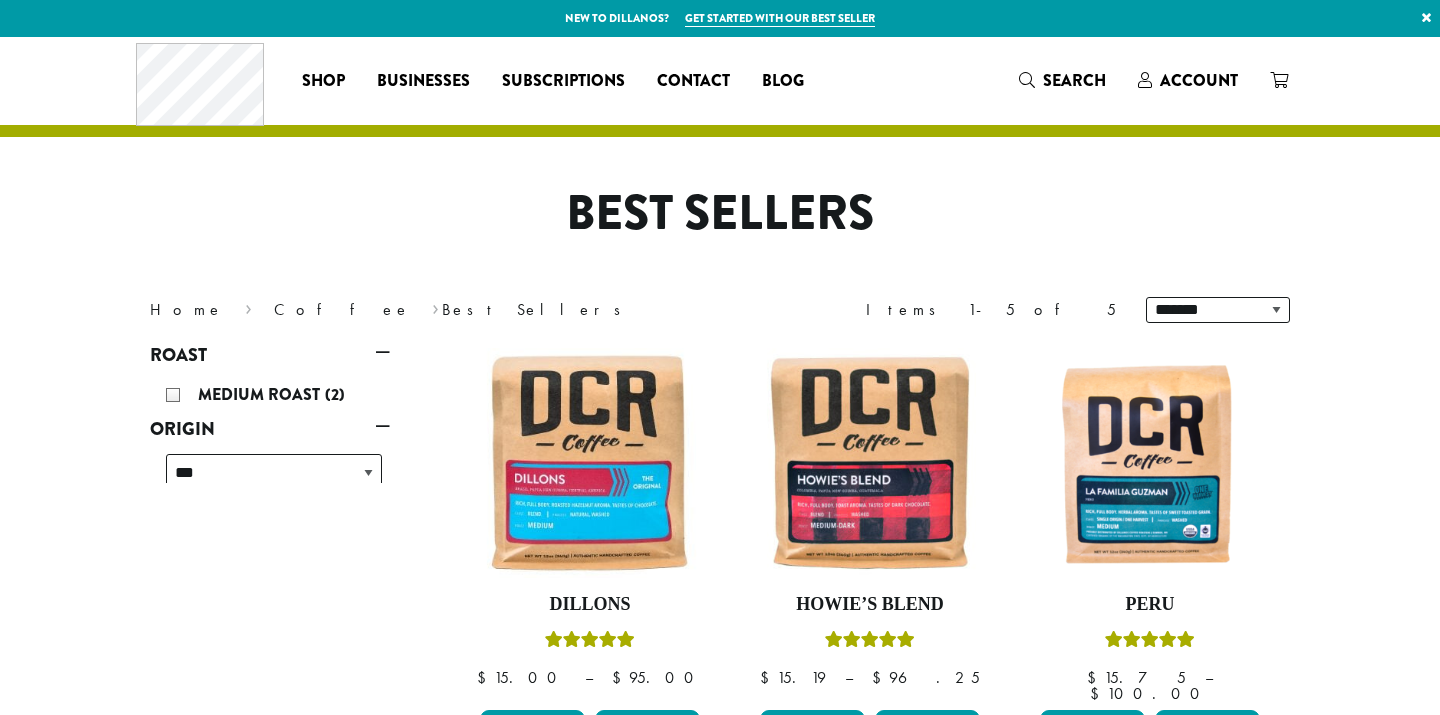 scroll, scrollTop: 0, scrollLeft: 0, axis: both 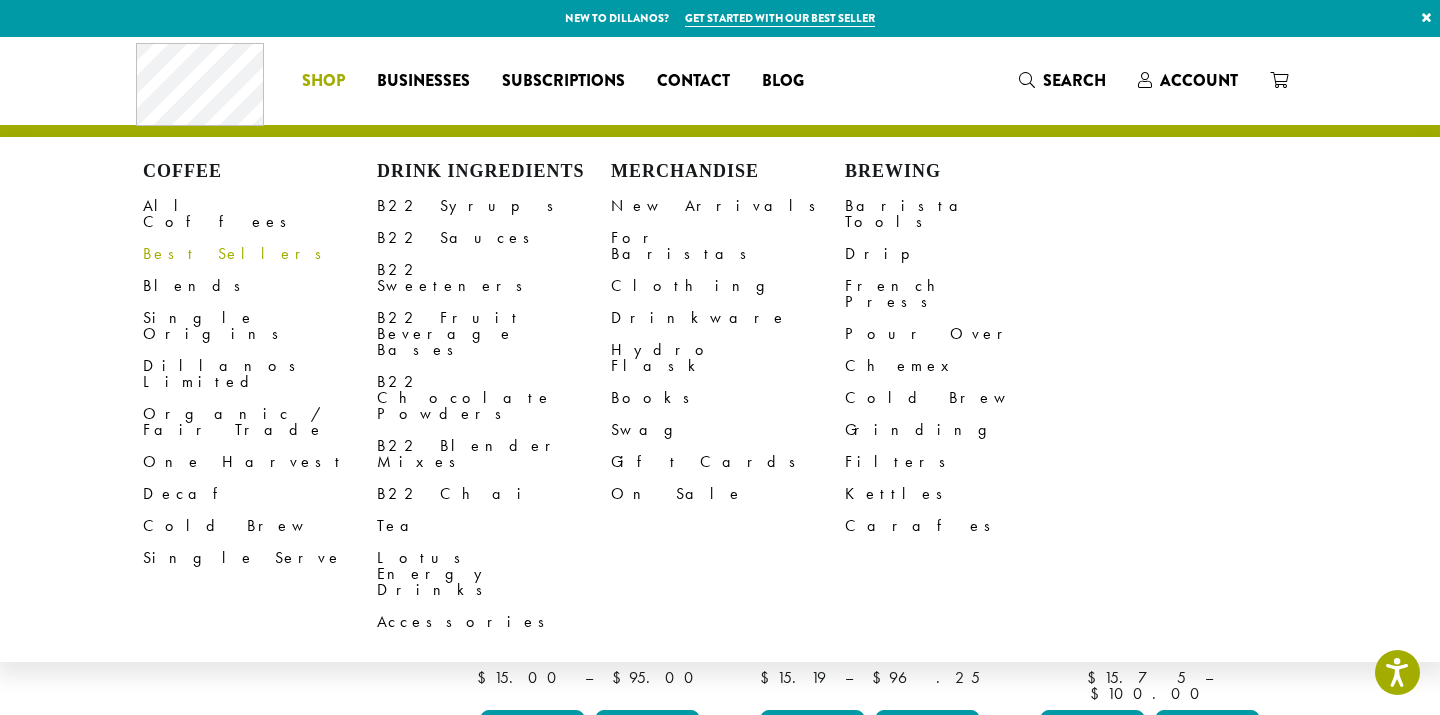 click on "Best Sellers" at bounding box center (260, 254) 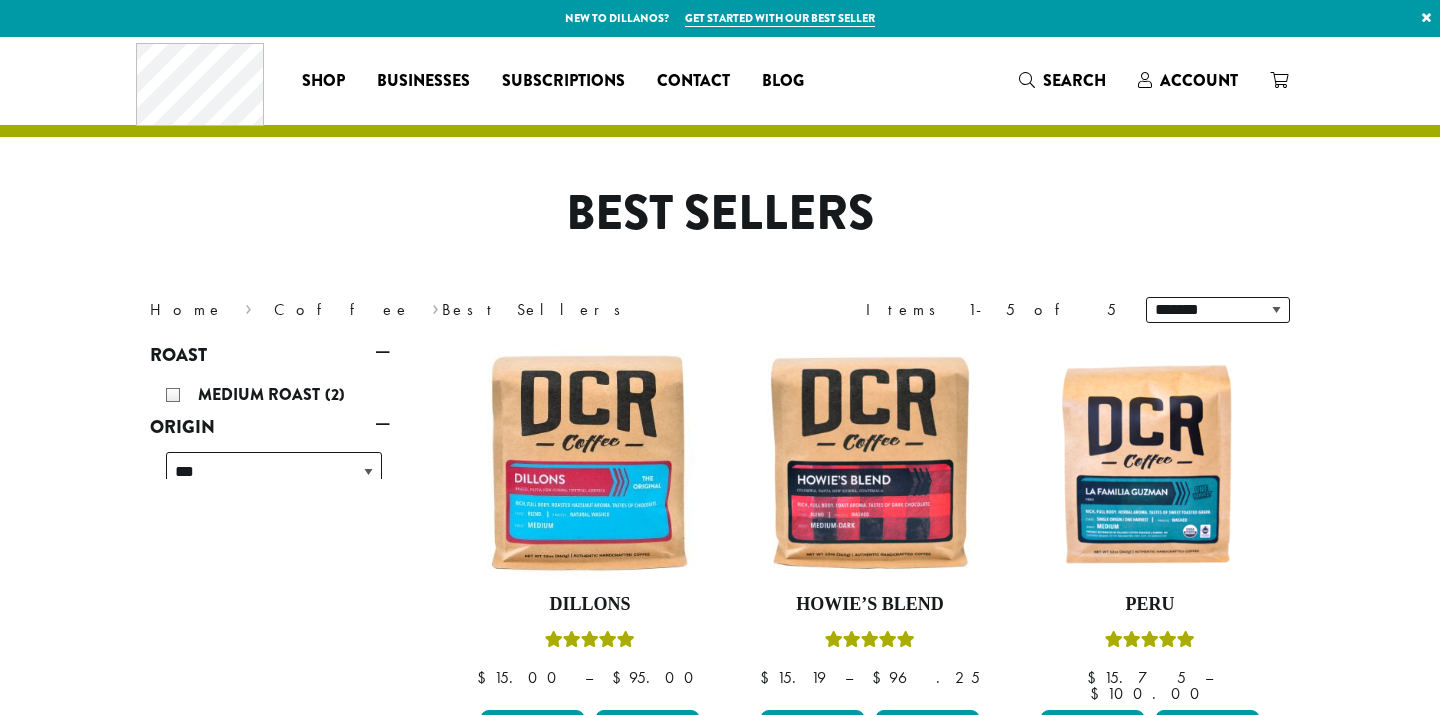 scroll, scrollTop: 0, scrollLeft: 0, axis: both 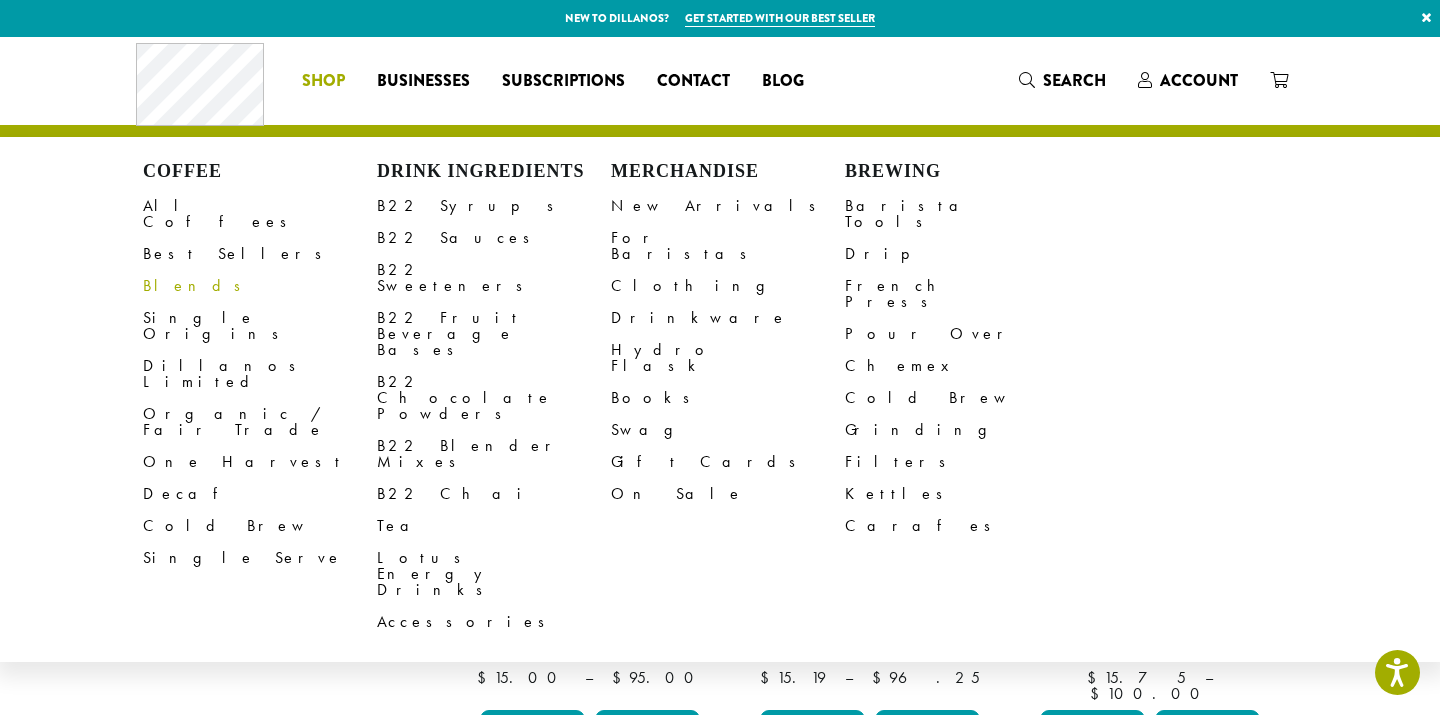 click on "Blends" at bounding box center (260, 286) 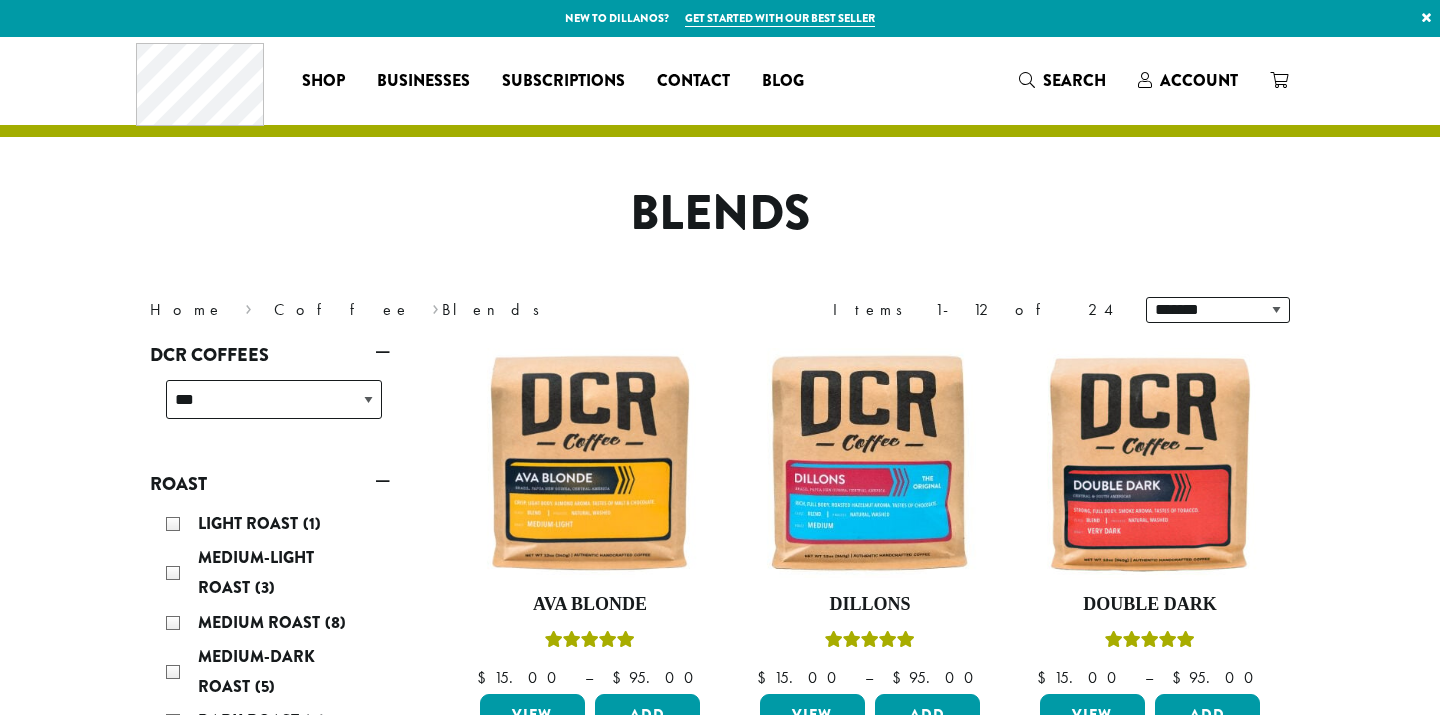 scroll, scrollTop: 0, scrollLeft: 0, axis: both 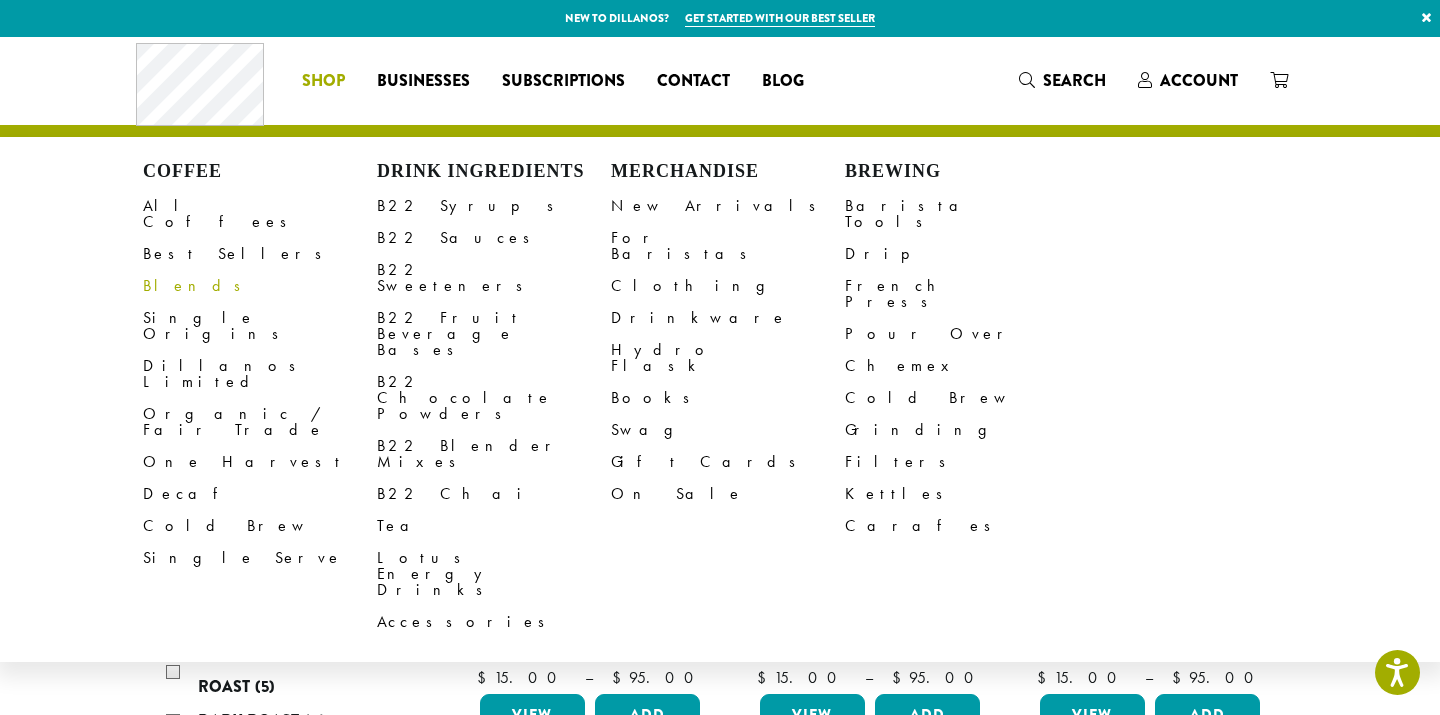 click on "Blends" at bounding box center (260, 286) 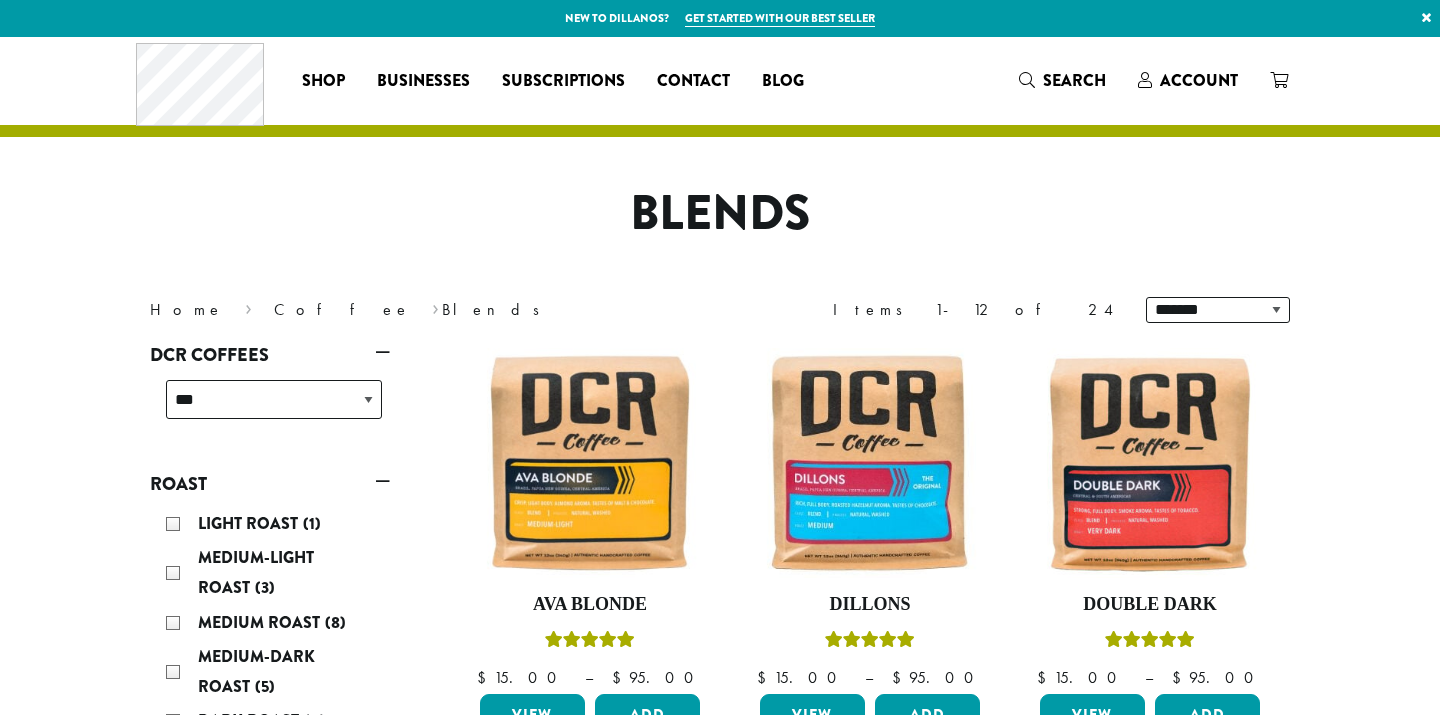 scroll, scrollTop: 0, scrollLeft: 0, axis: both 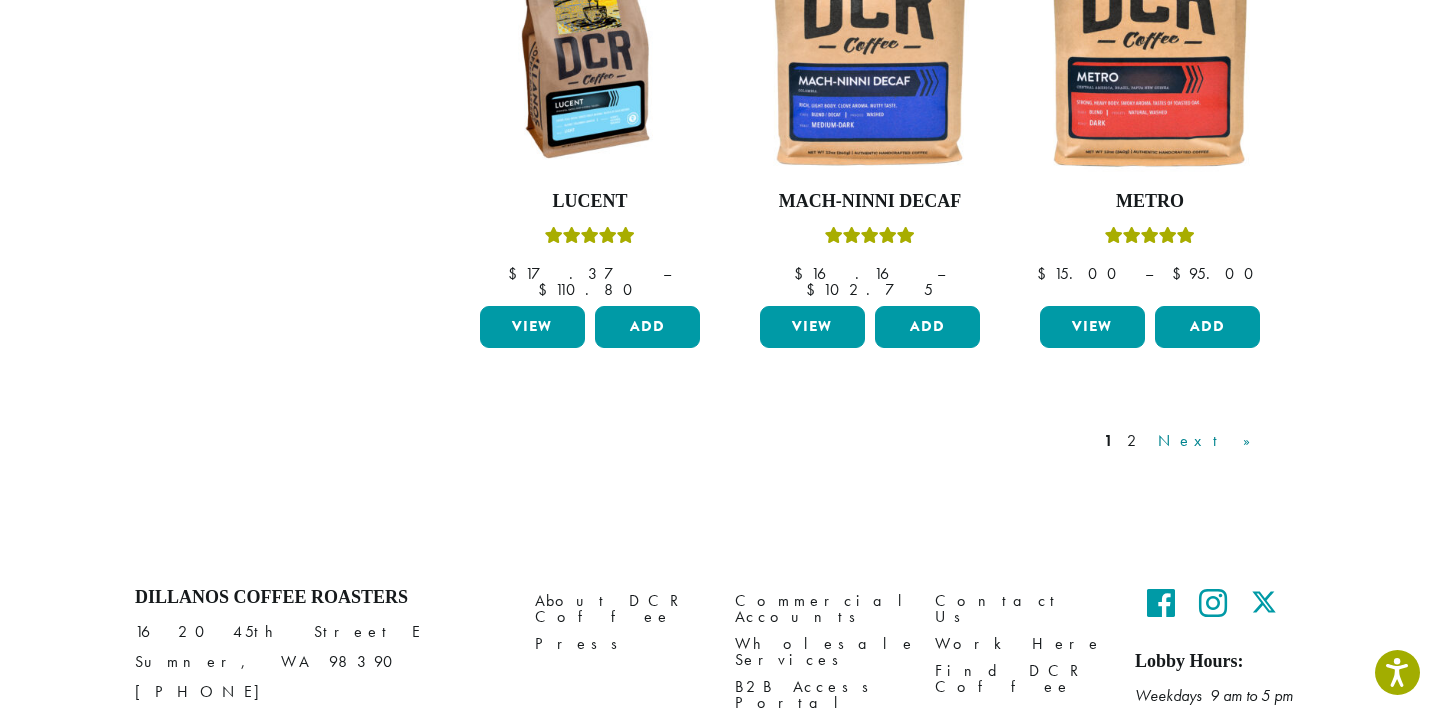 click on "Next »" at bounding box center [1211, 441] 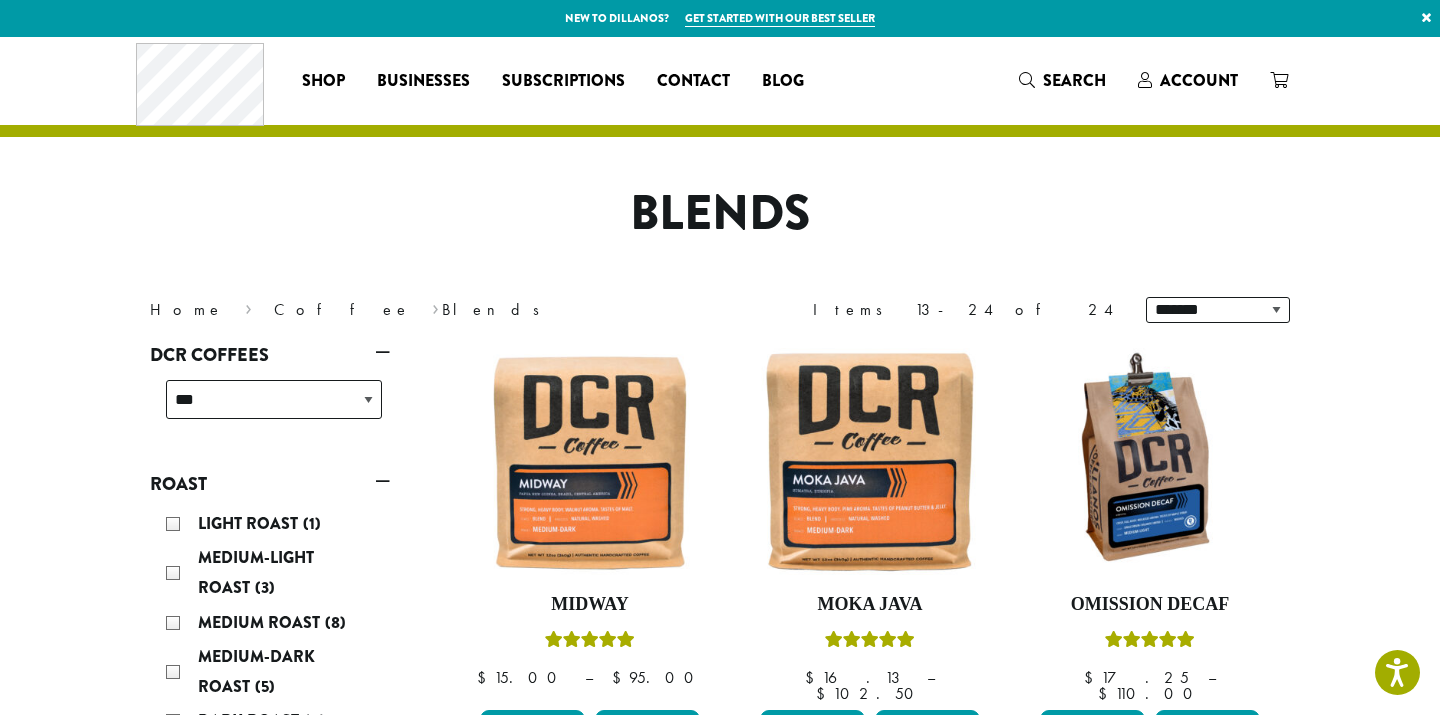 scroll, scrollTop: 0, scrollLeft: 0, axis: both 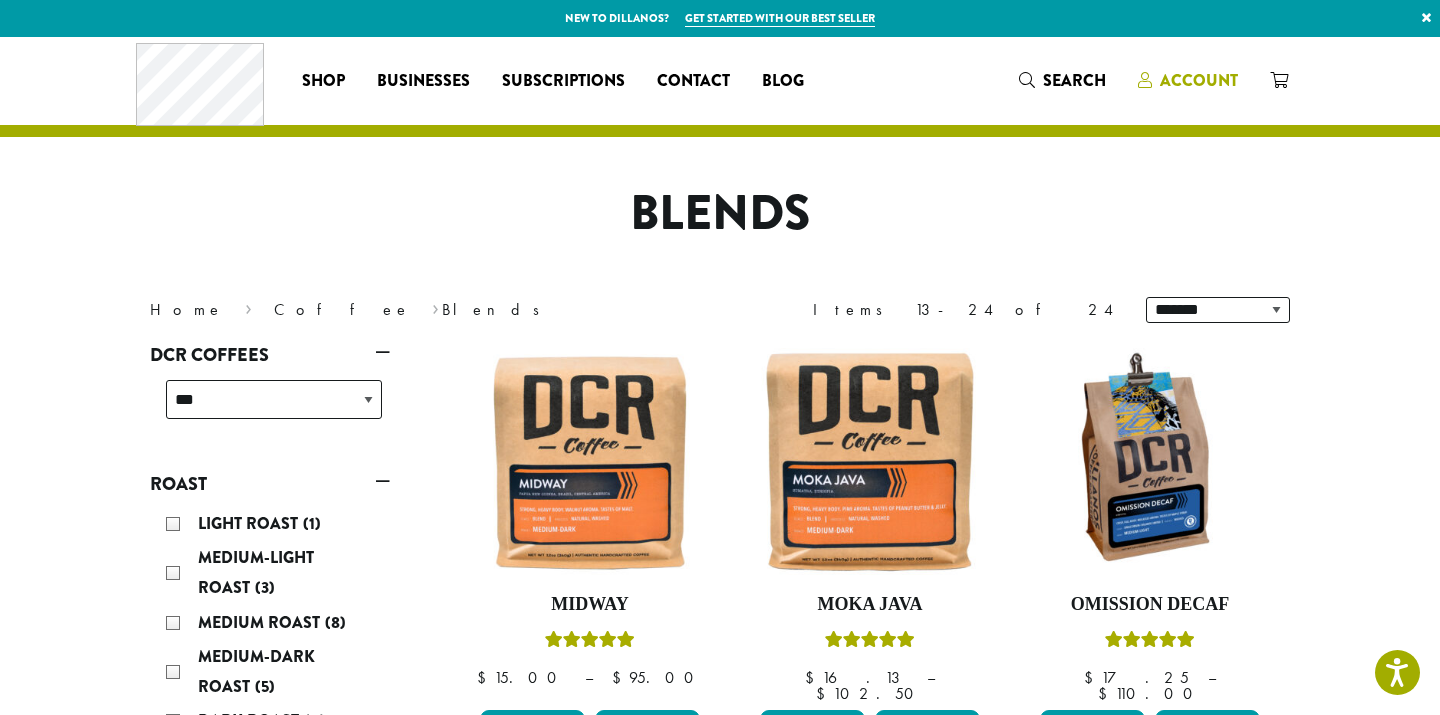 click on "Account" at bounding box center [1199, 80] 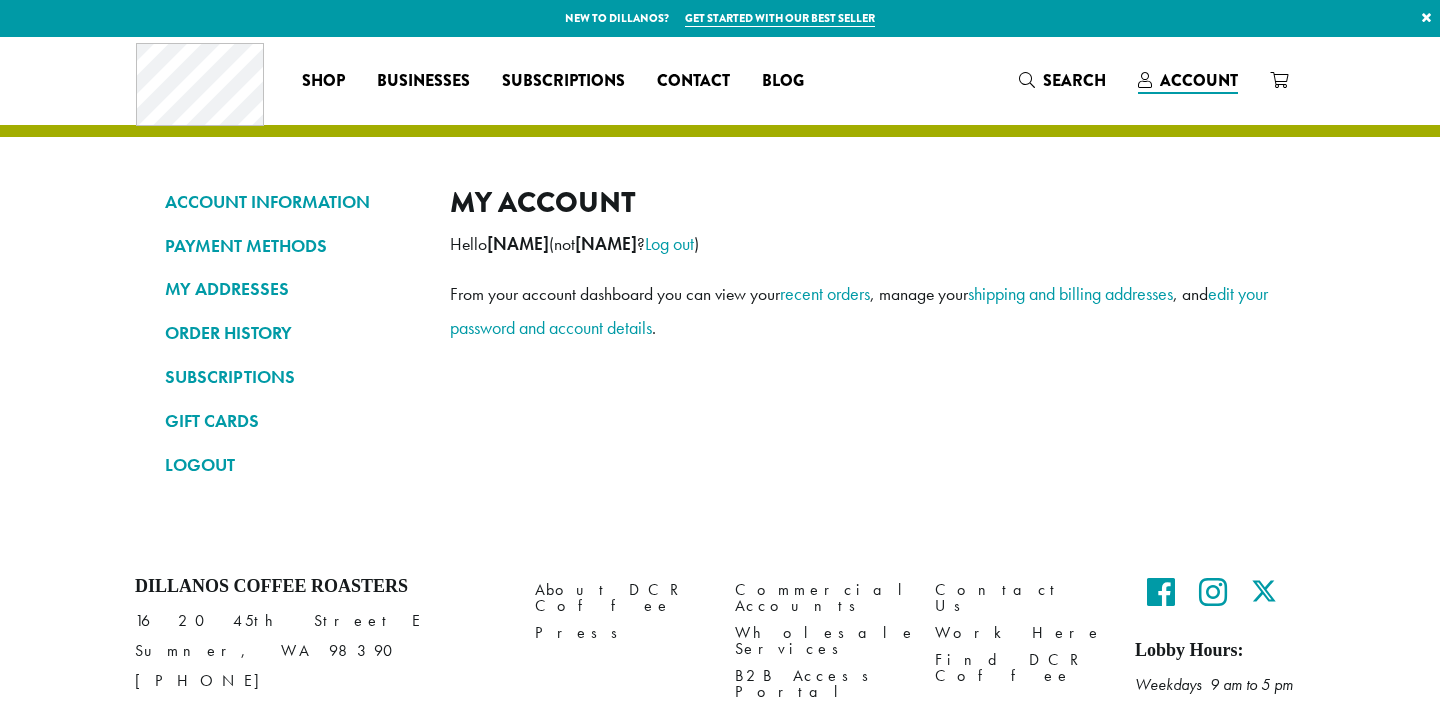 scroll, scrollTop: 0, scrollLeft: 0, axis: both 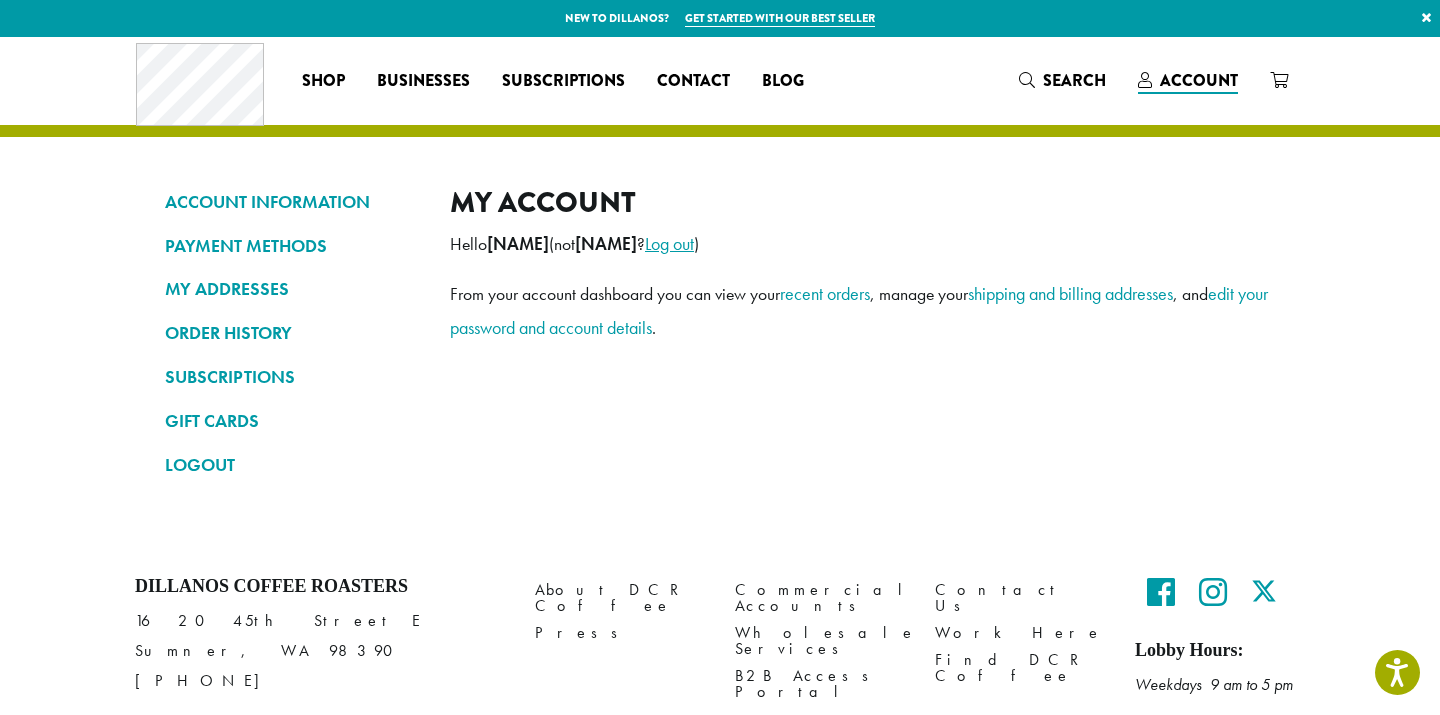 click on "Log out" at bounding box center (669, 243) 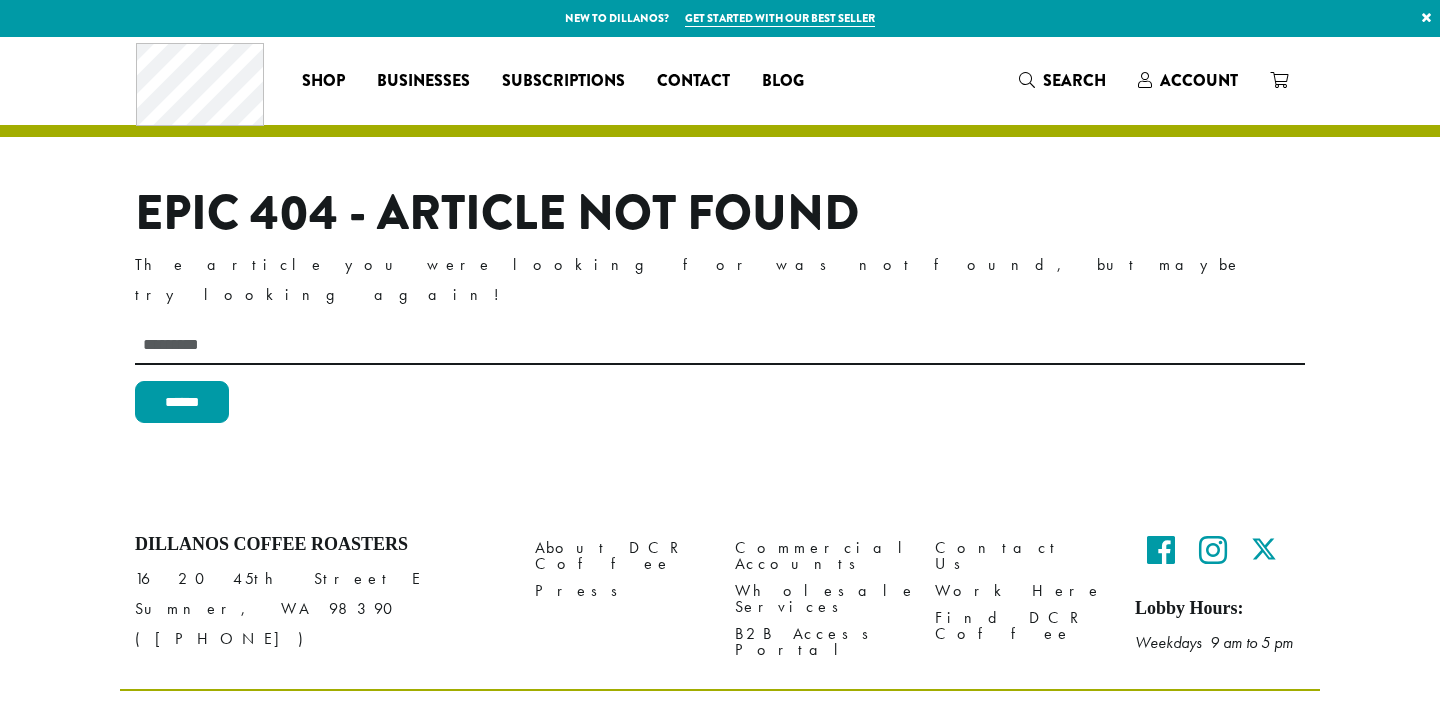 scroll, scrollTop: 0, scrollLeft: 0, axis: both 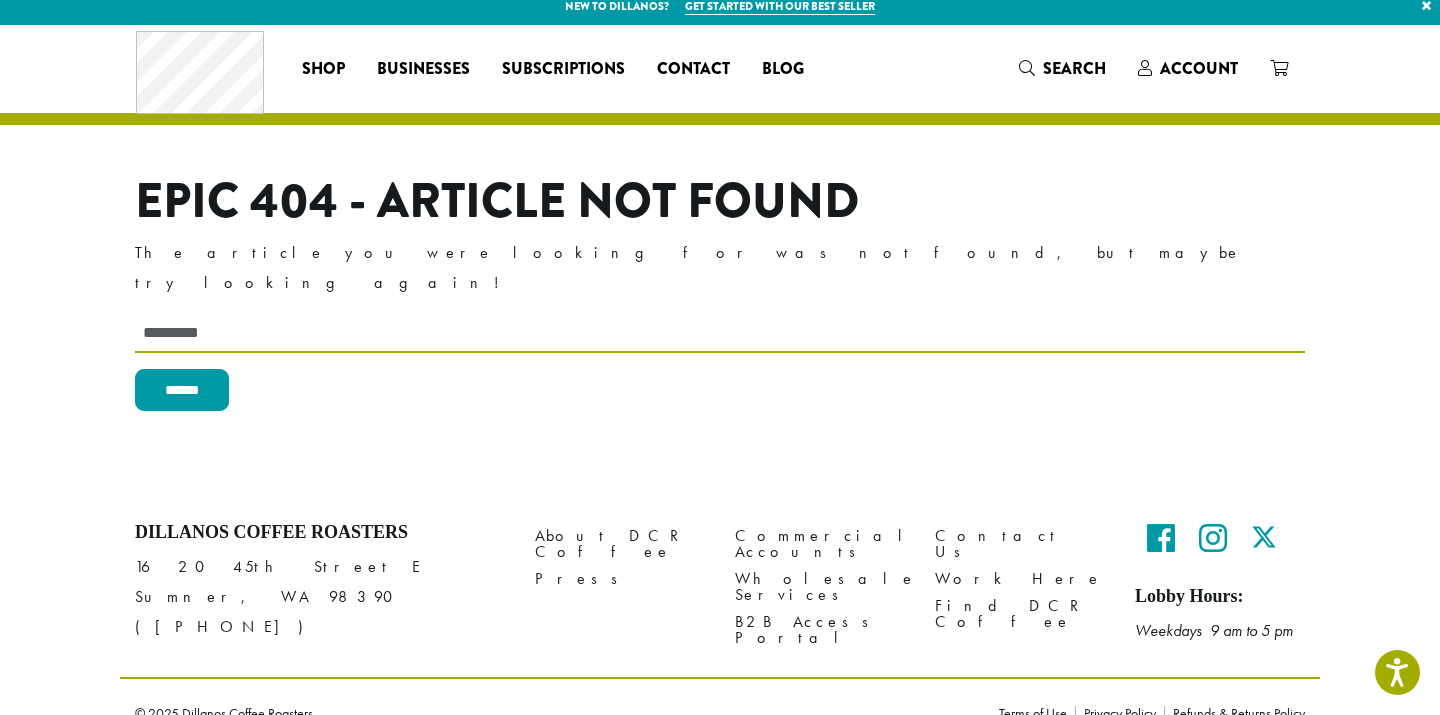 click on "Search for:" at bounding box center [720, 333] 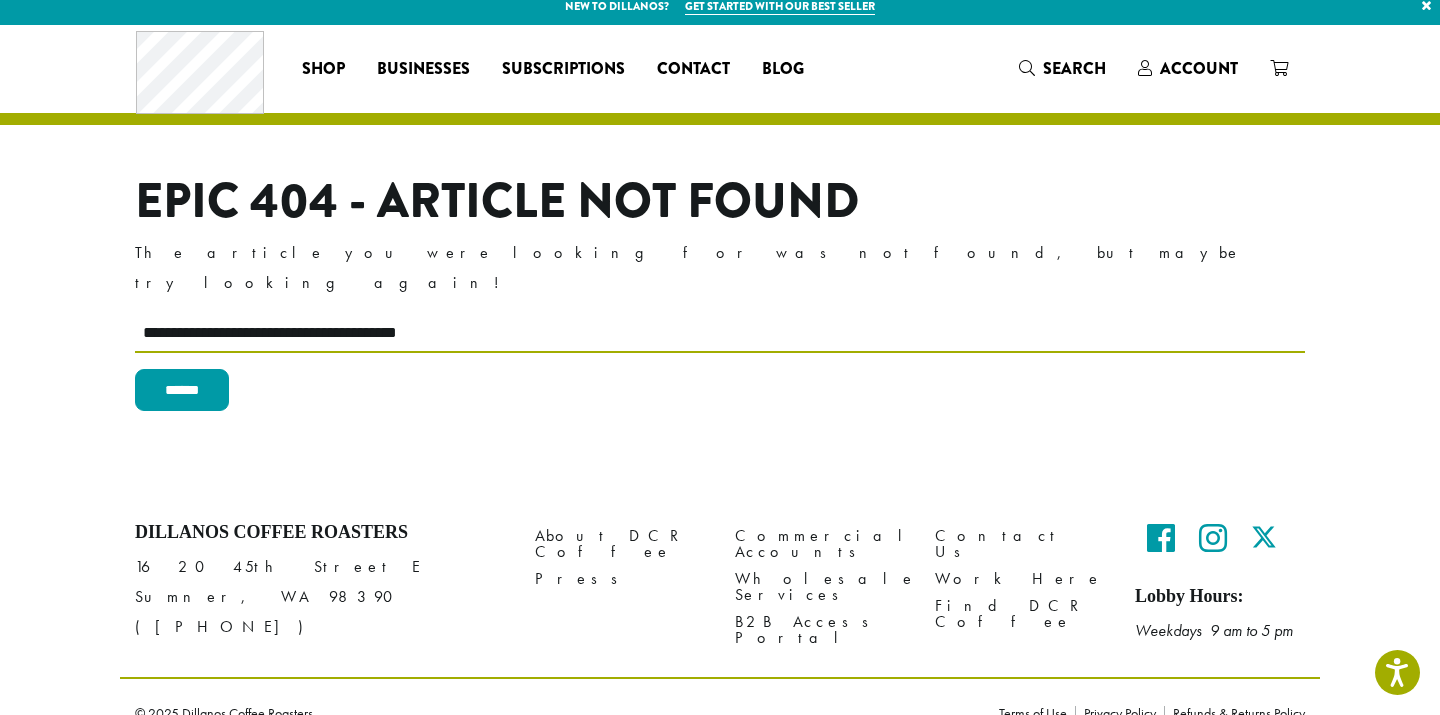 type on "**********" 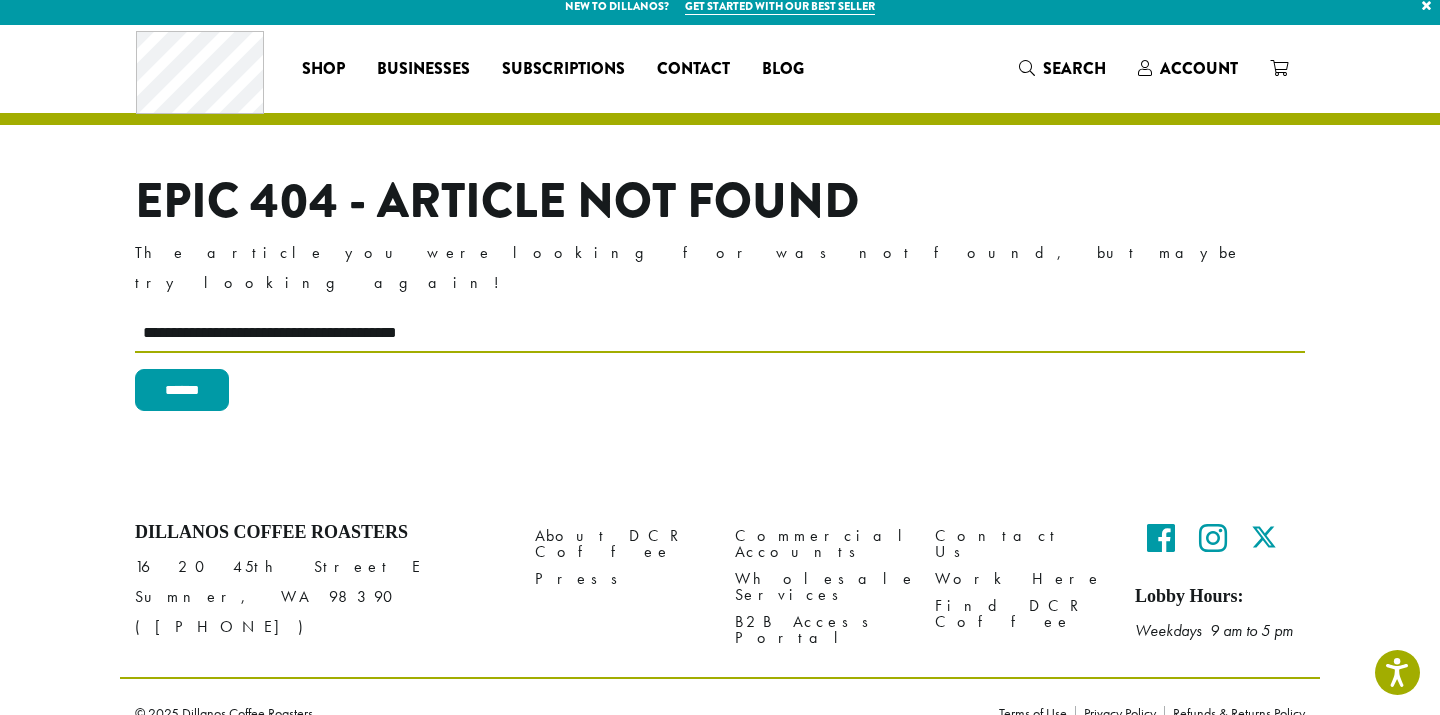 click on "******" at bounding box center [182, 390] 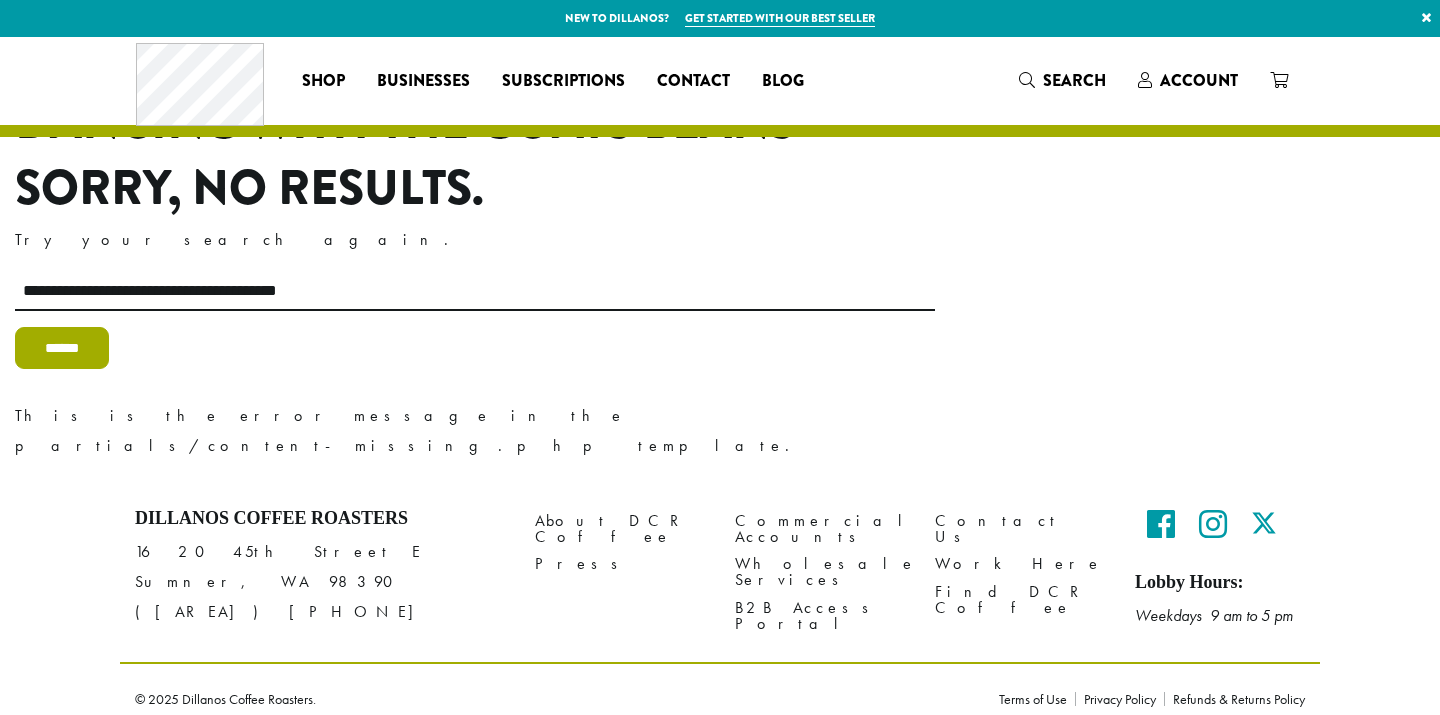 scroll, scrollTop: 0, scrollLeft: 0, axis: both 